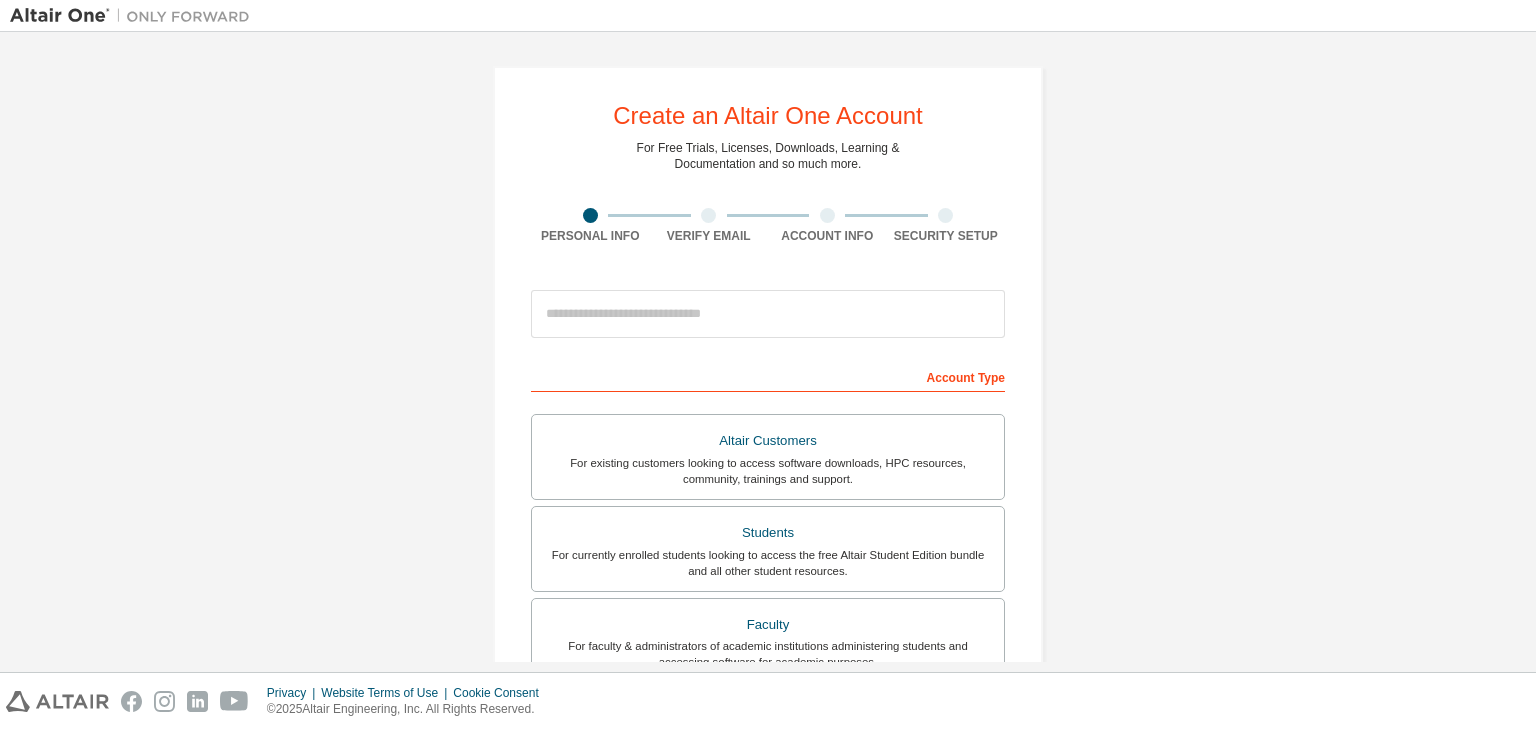 scroll, scrollTop: 0, scrollLeft: 0, axis: both 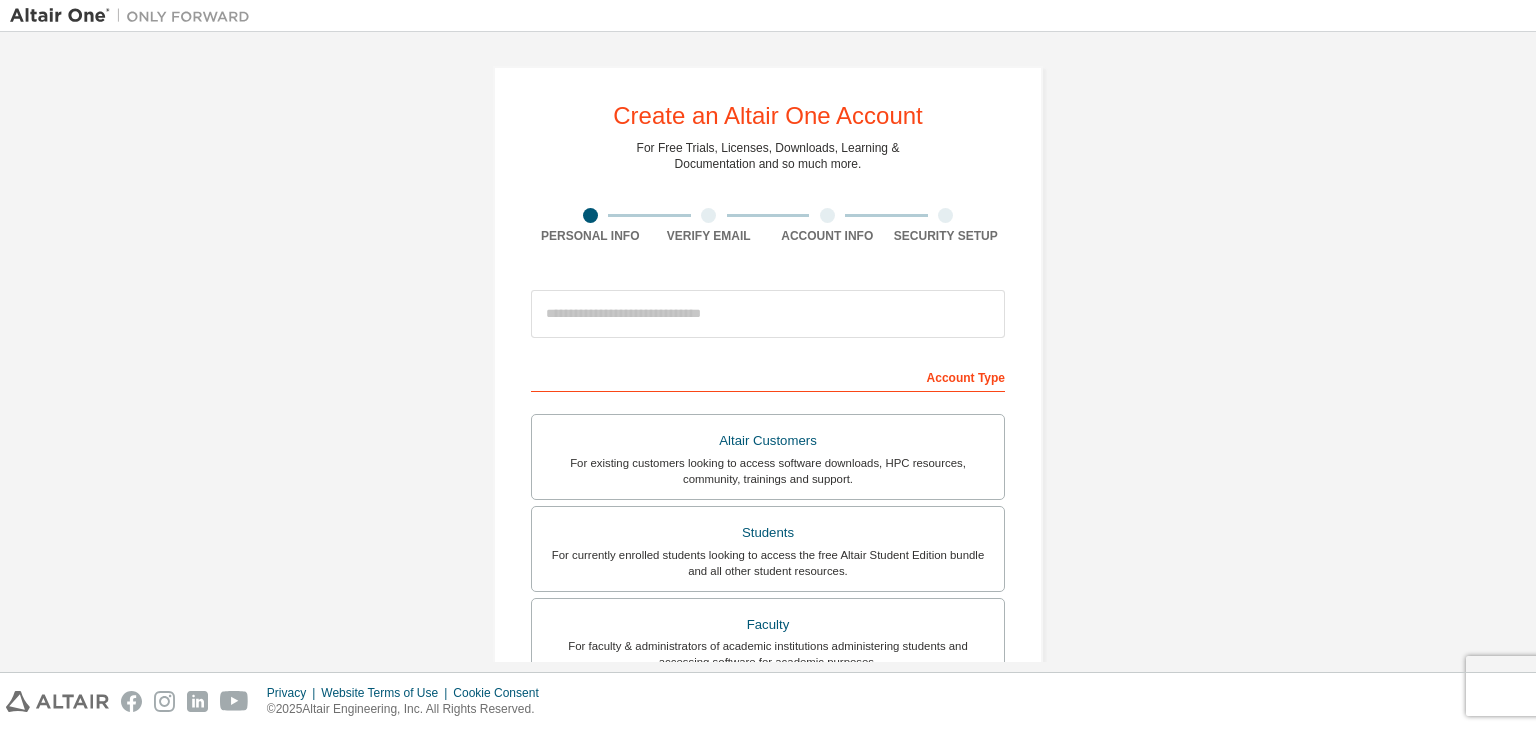 type on "**********" 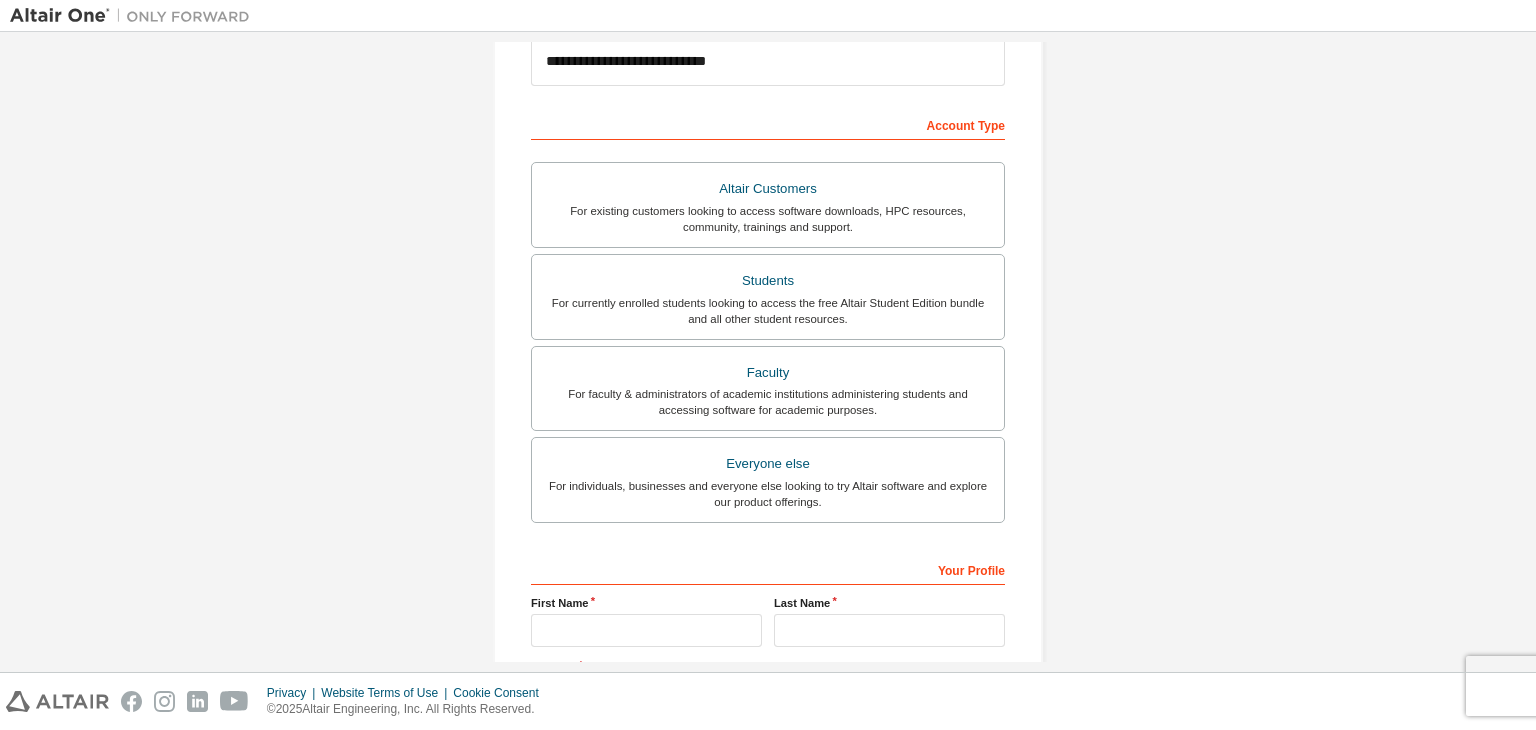scroll, scrollTop: 0, scrollLeft: 0, axis: both 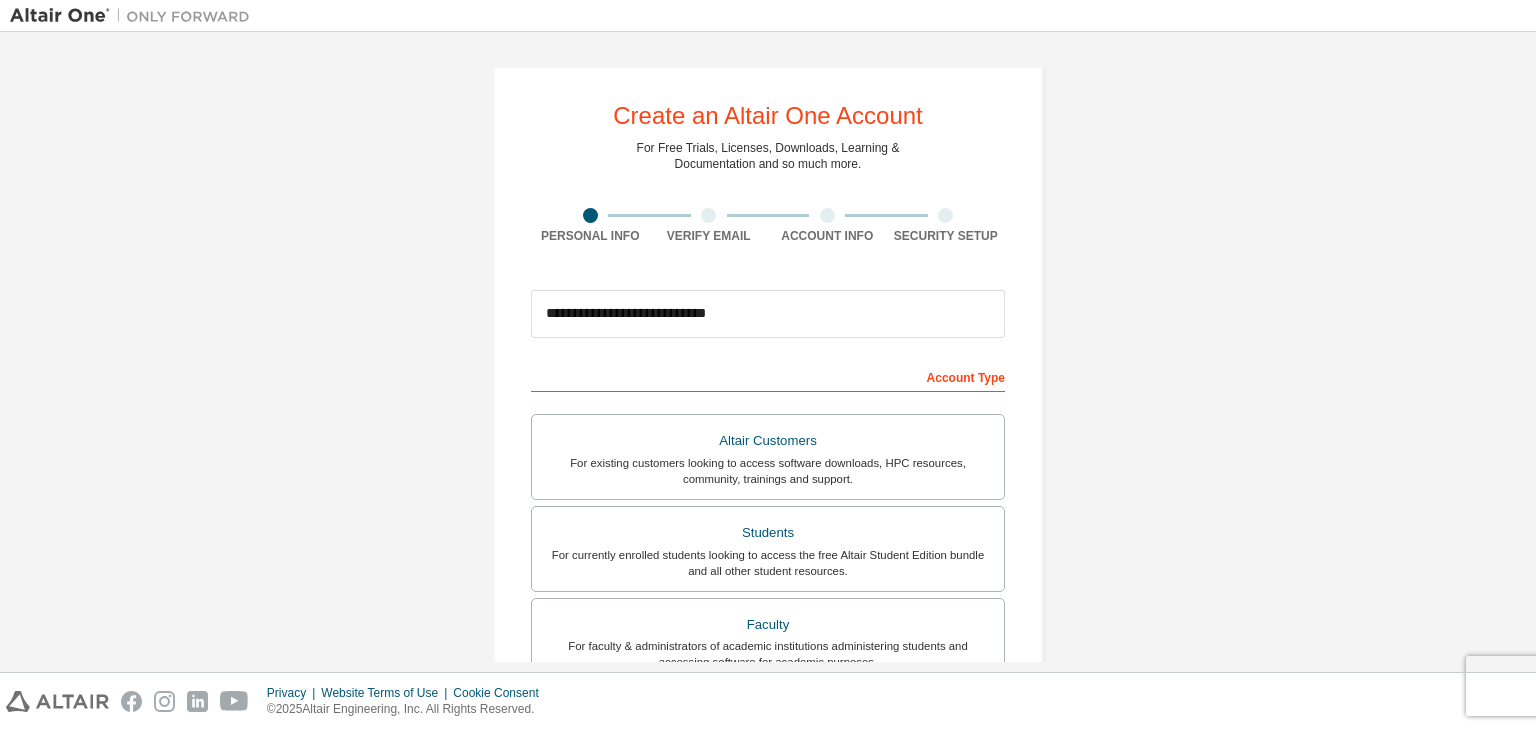 click on "**********" at bounding box center (768, 314) 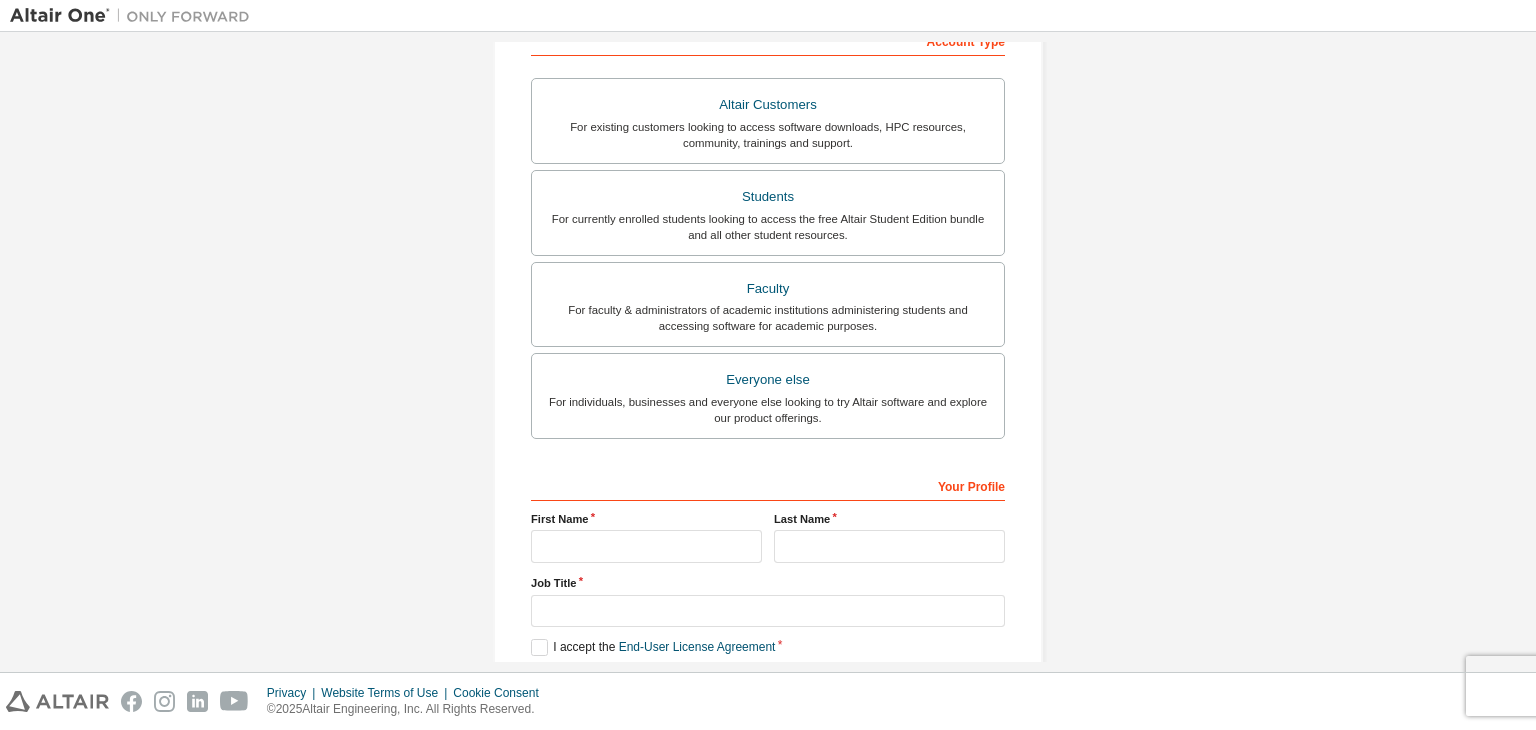 click on "Altair Customers For existing customers looking to access software downloads, HPC resources, community, trainings and support. Students For currently enrolled students looking to access the free Altair Student Edition bundle and all other student resources. Faculty For faculty & administrators of academic institutions administering students and accessing software for academic purposes. Everyone else For individuals, businesses and everyone else looking to try Altair software and explore our product offerings." at bounding box center (768, 261) 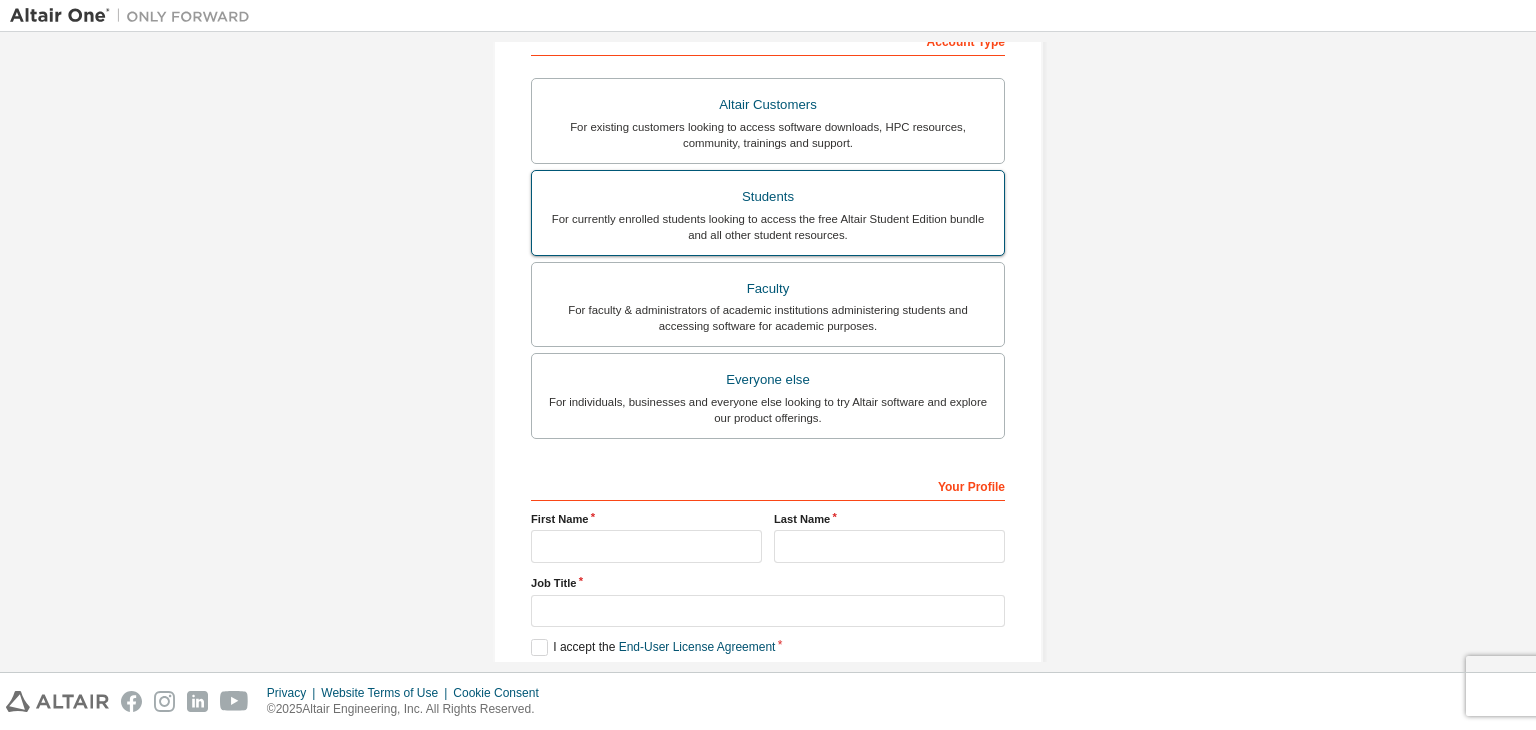 click on "Students For currently enrolled students looking to access the free Altair Student Edition bundle and all other student resources." at bounding box center [768, 213] 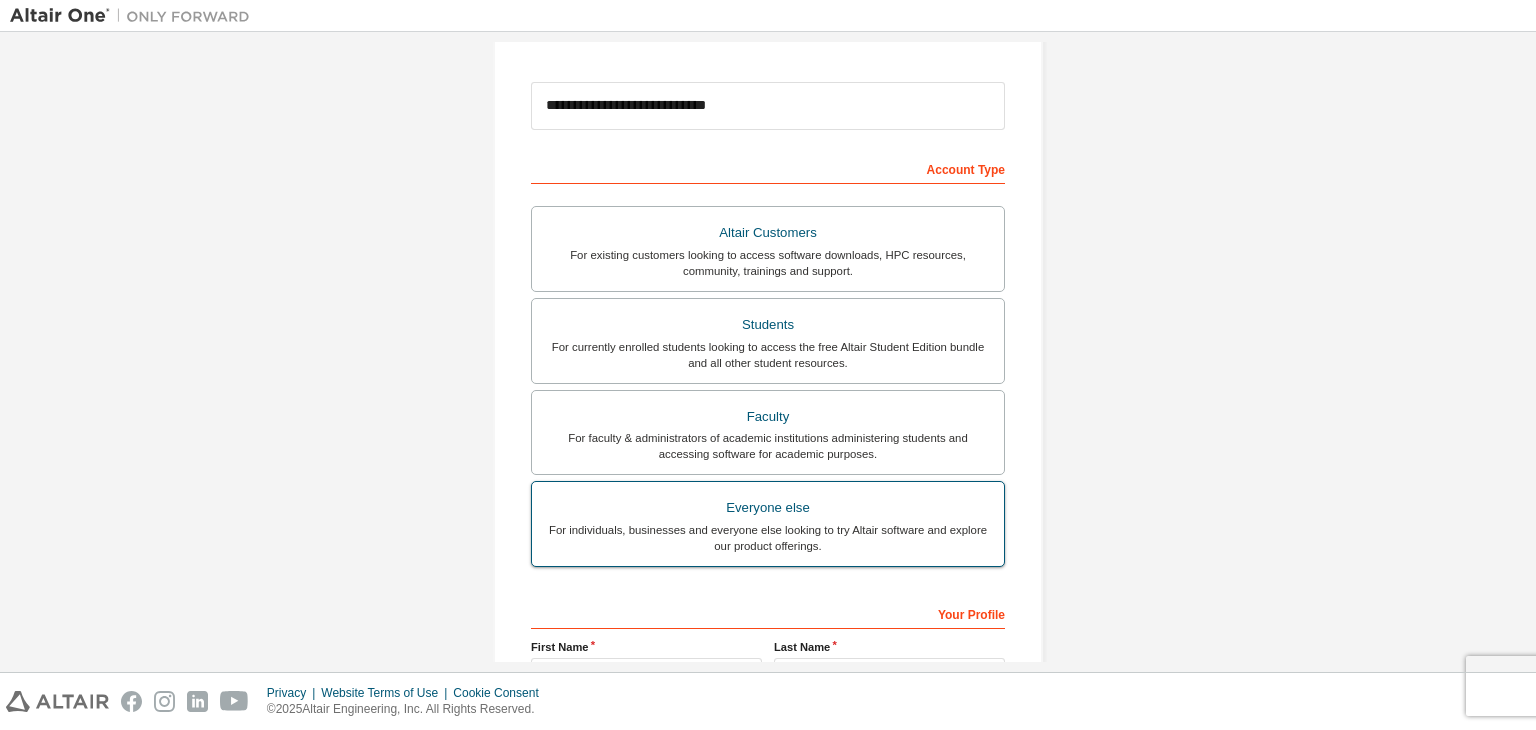 scroll, scrollTop: 435, scrollLeft: 0, axis: vertical 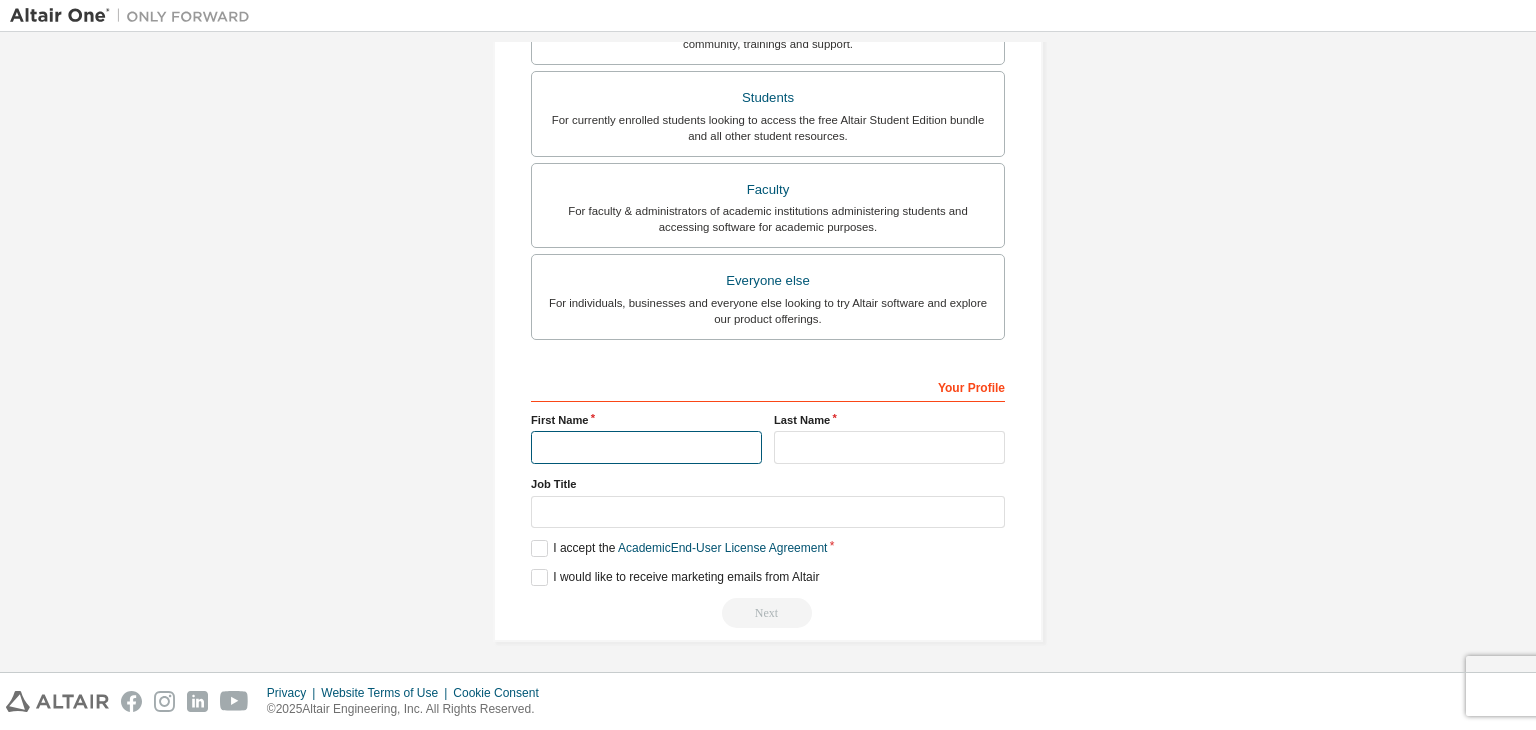 click at bounding box center [646, 447] 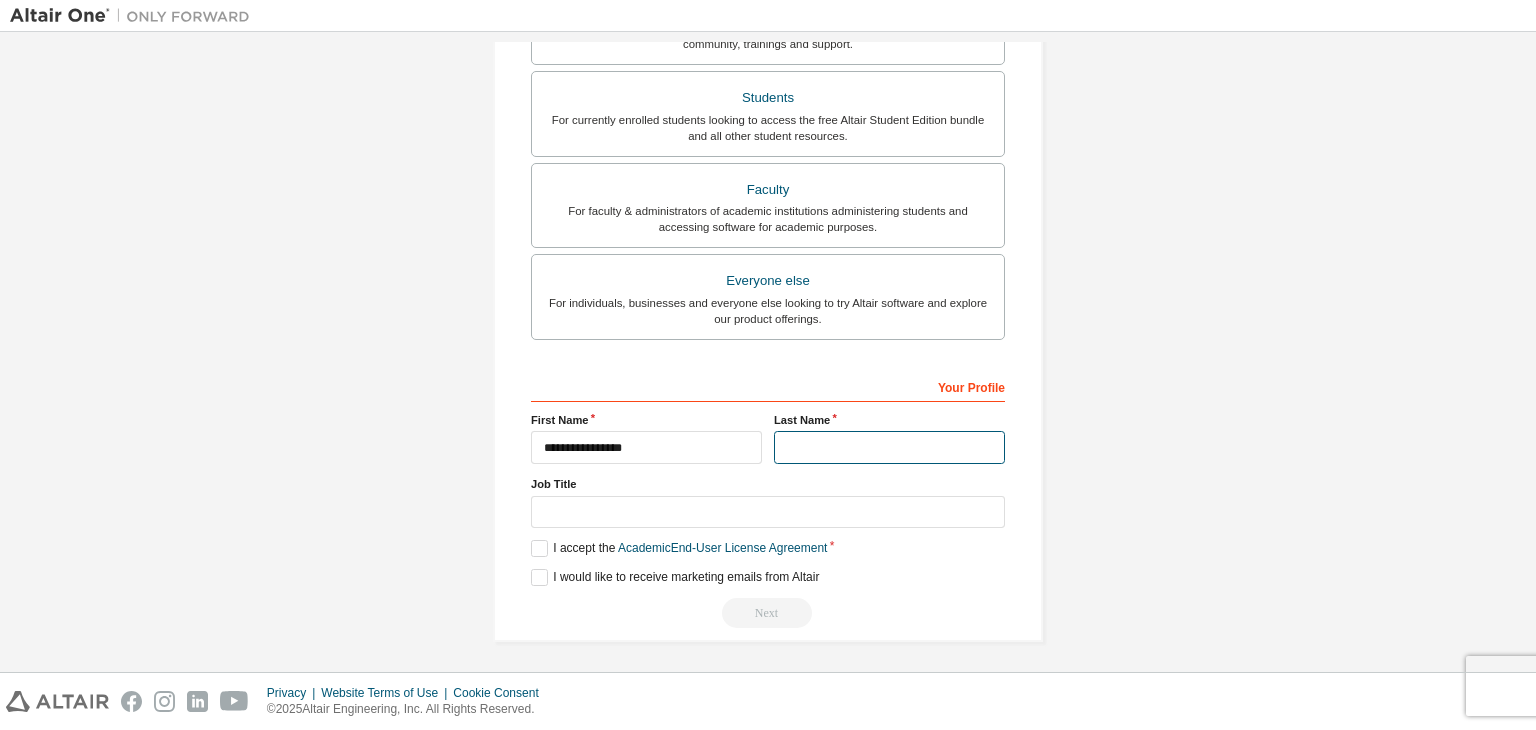 click at bounding box center [889, 447] 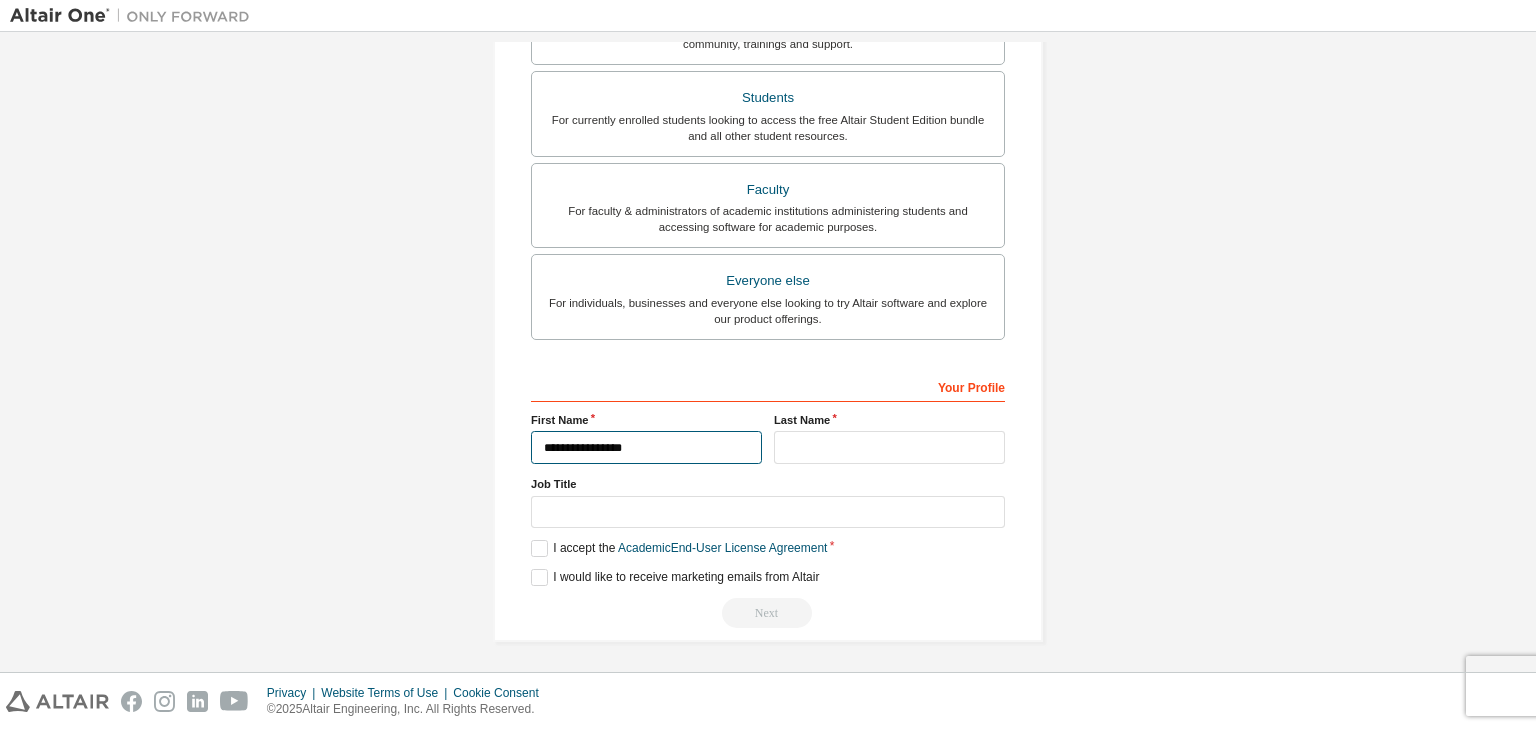 click on "**********" at bounding box center [646, 447] 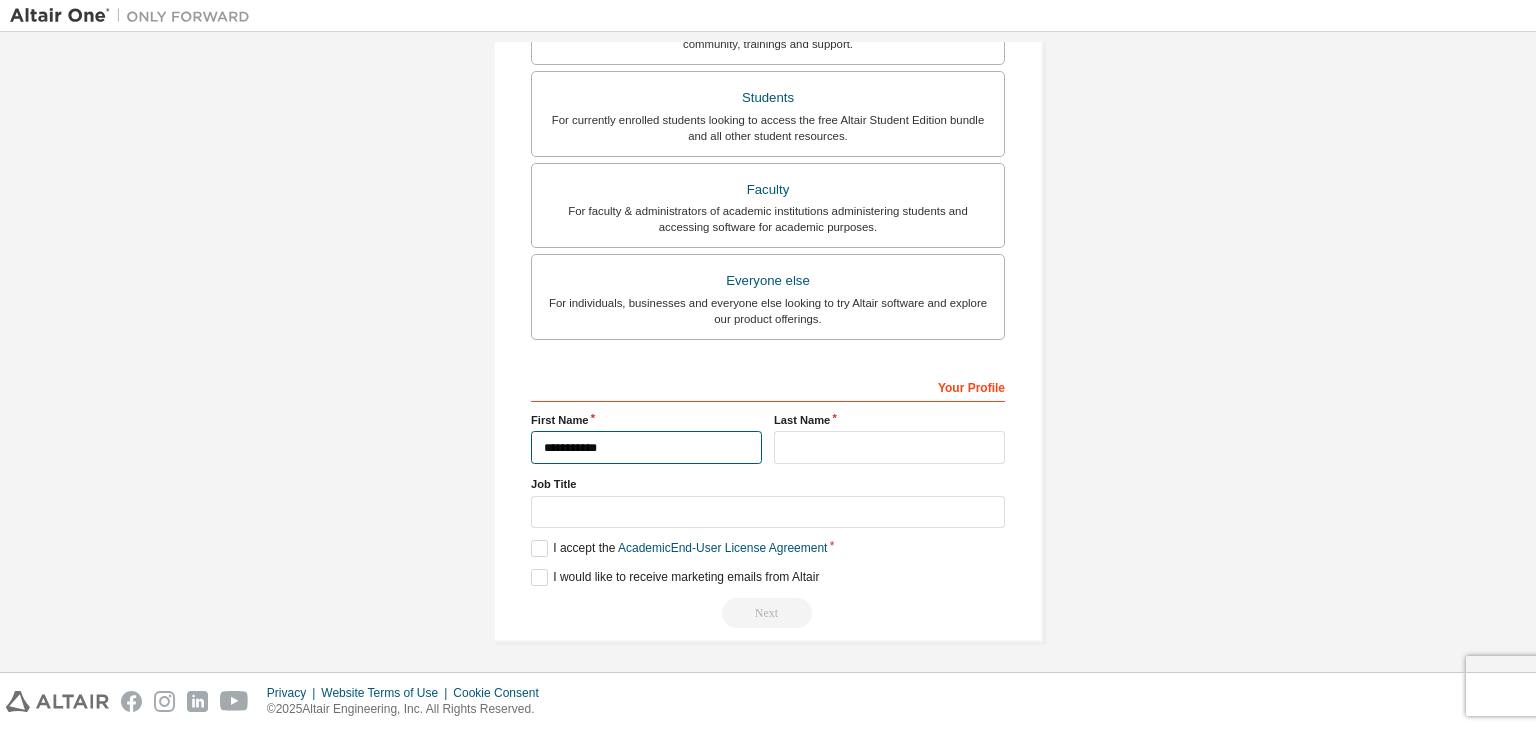 type on "**********" 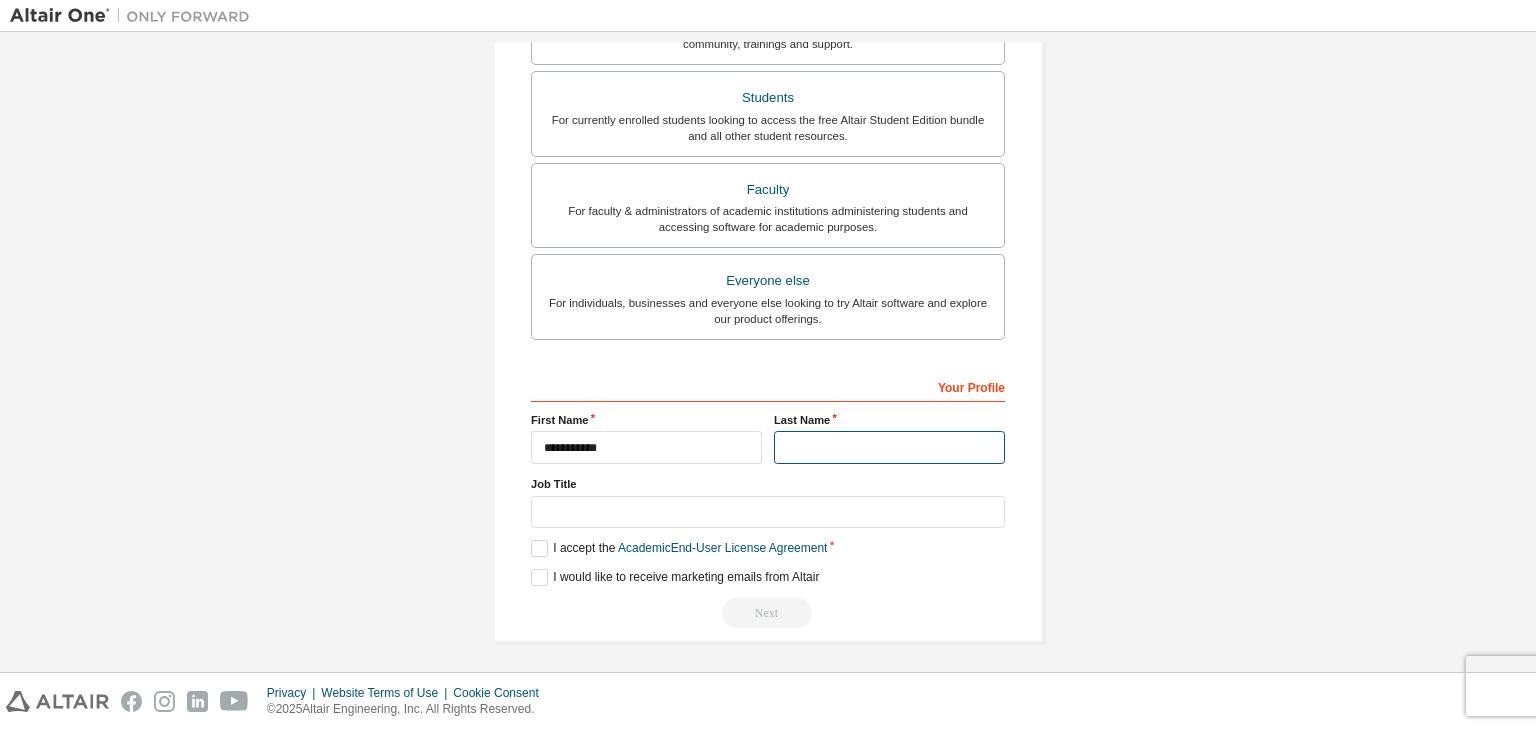 click at bounding box center [889, 447] 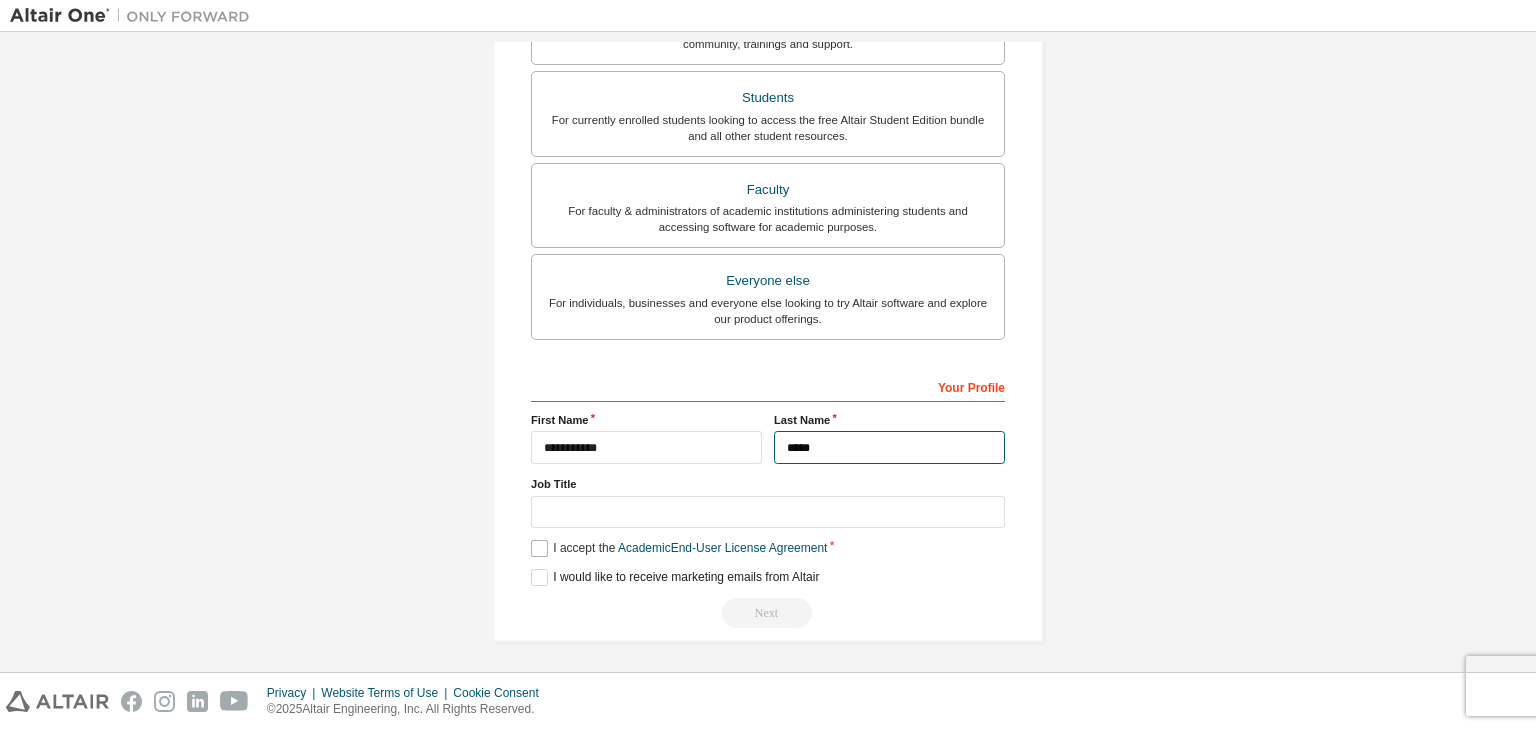 type on "*****" 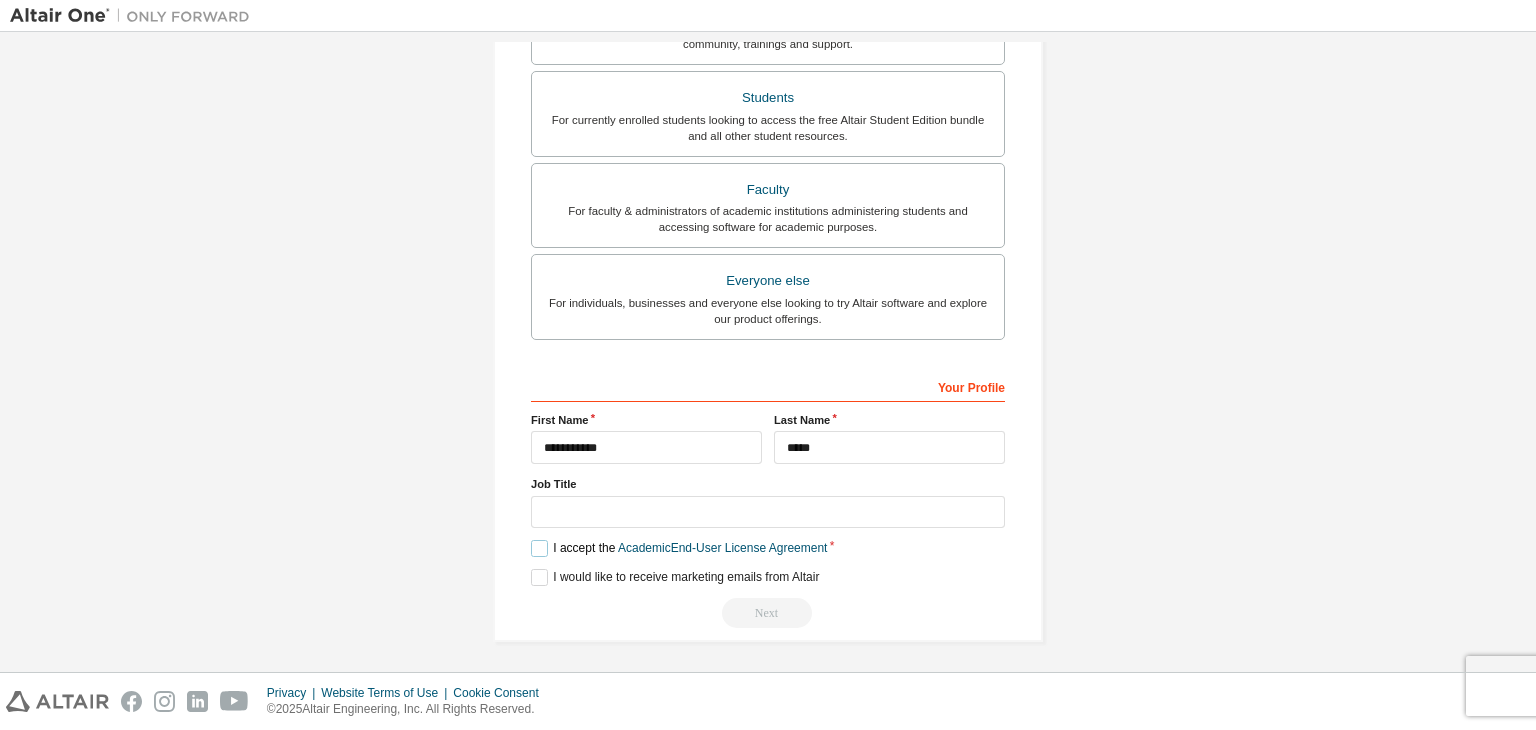 click on "I accept the   Academic   End-User License Agreement" at bounding box center (679, 548) 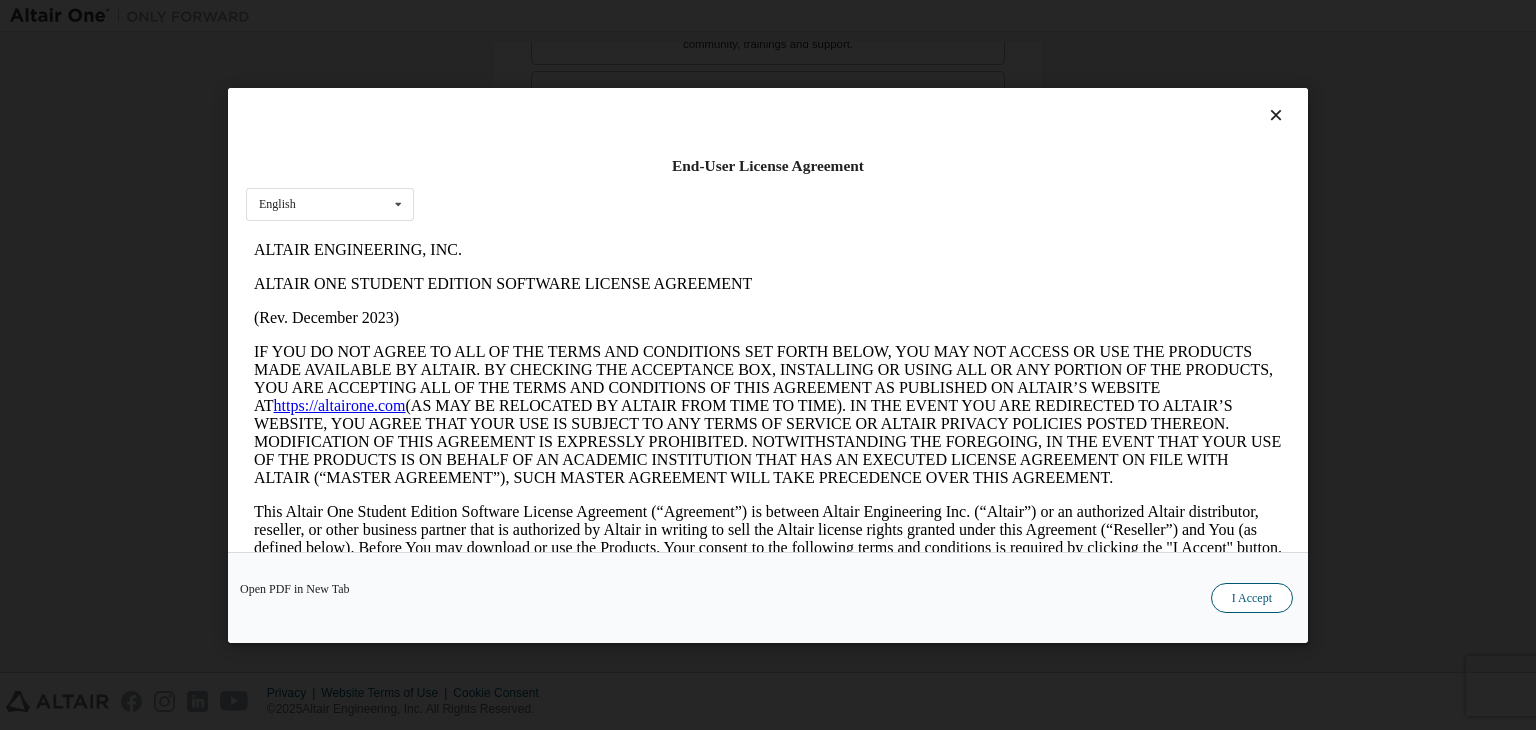 click on "I Accept" at bounding box center (1252, 598) 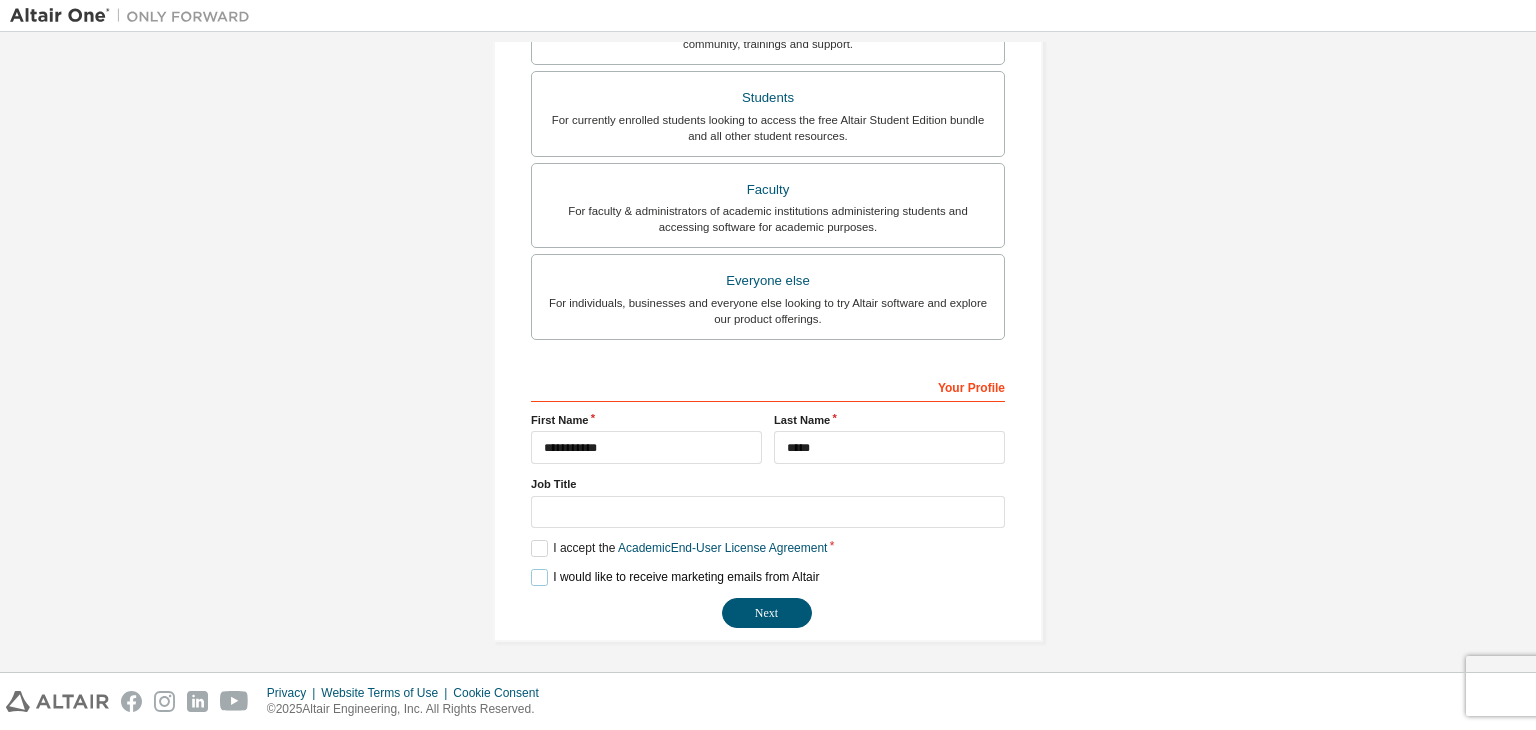 click on "I would like to receive marketing emails from Altair" at bounding box center (675, 577) 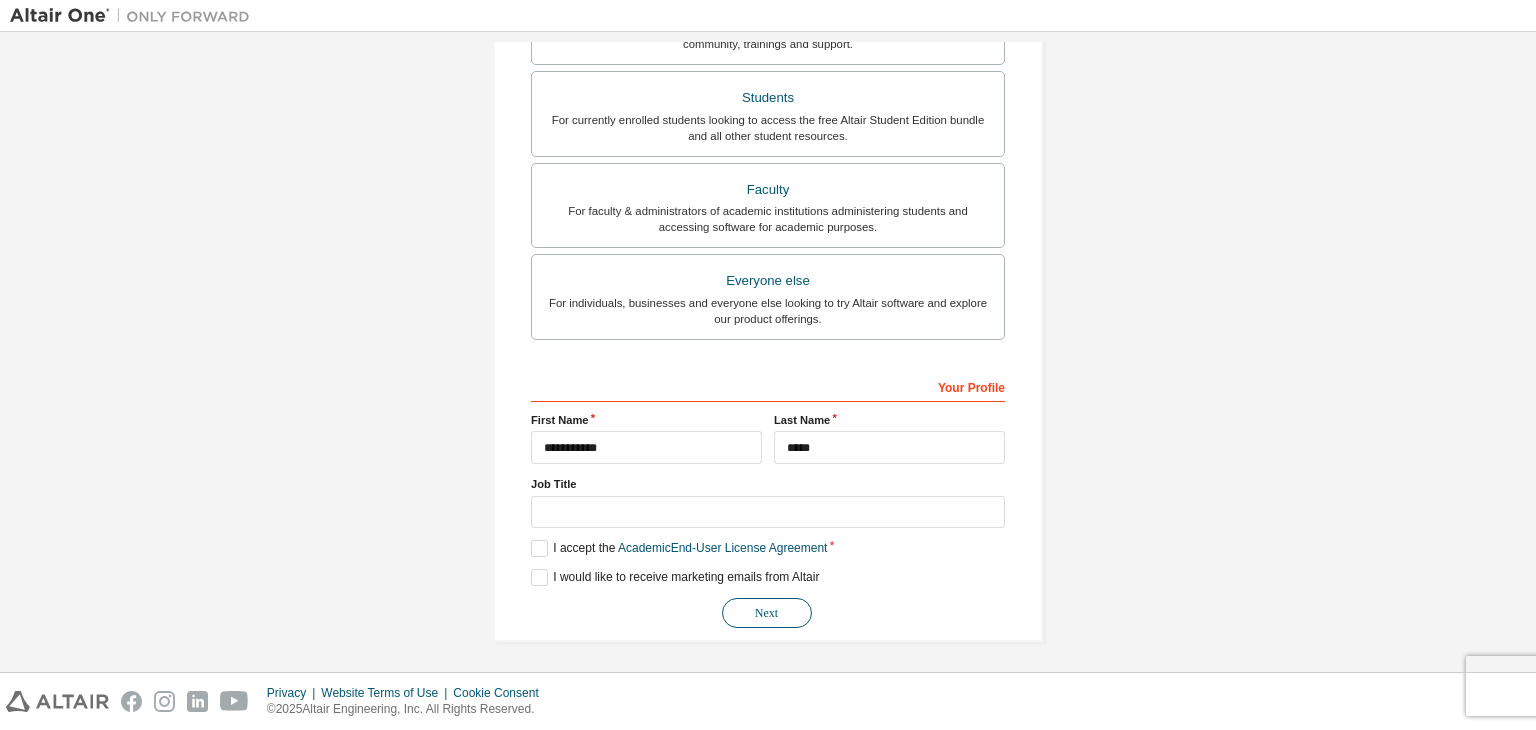 click on "Next" at bounding box center [767, 613] 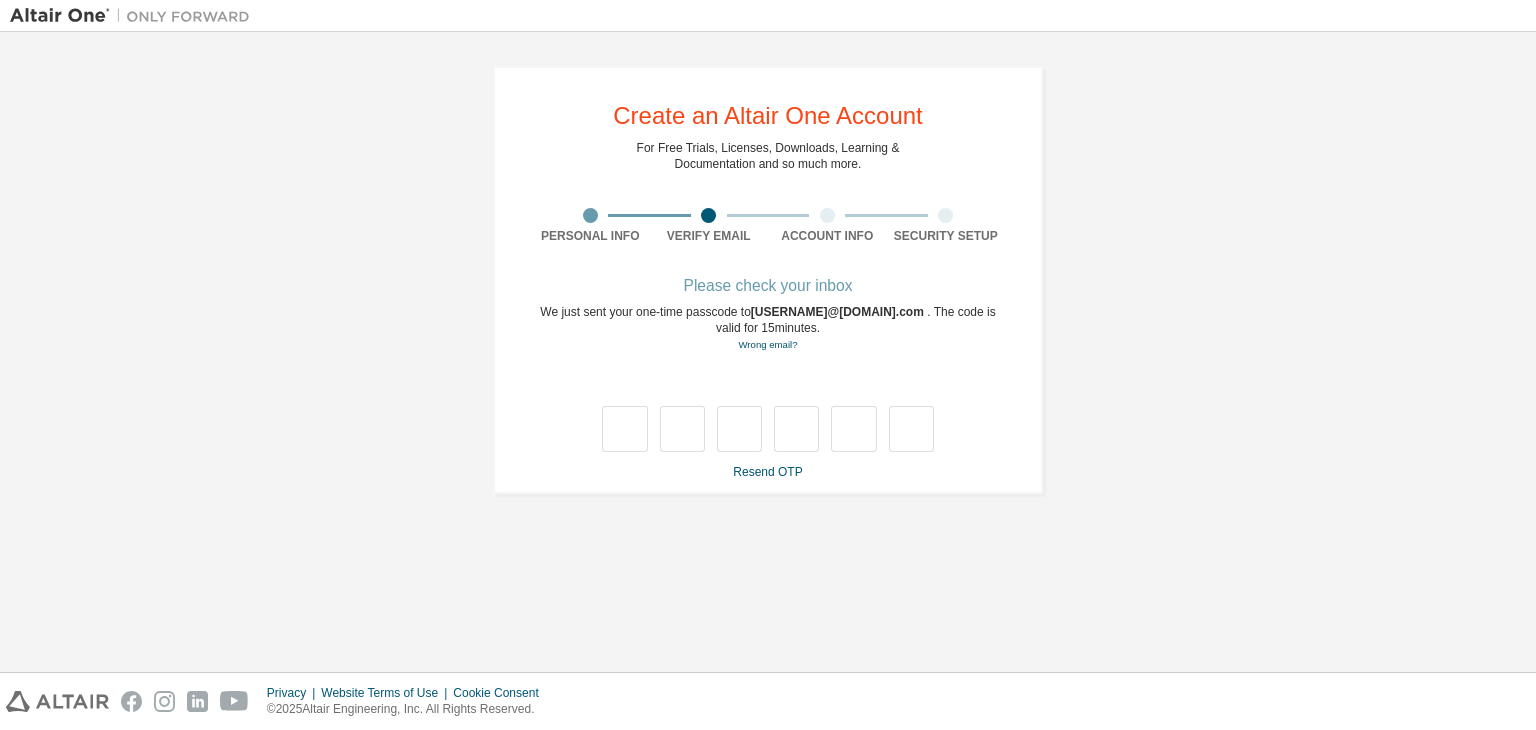 scroll, scrollTop: 0, scrollLeft: 0, axis: both 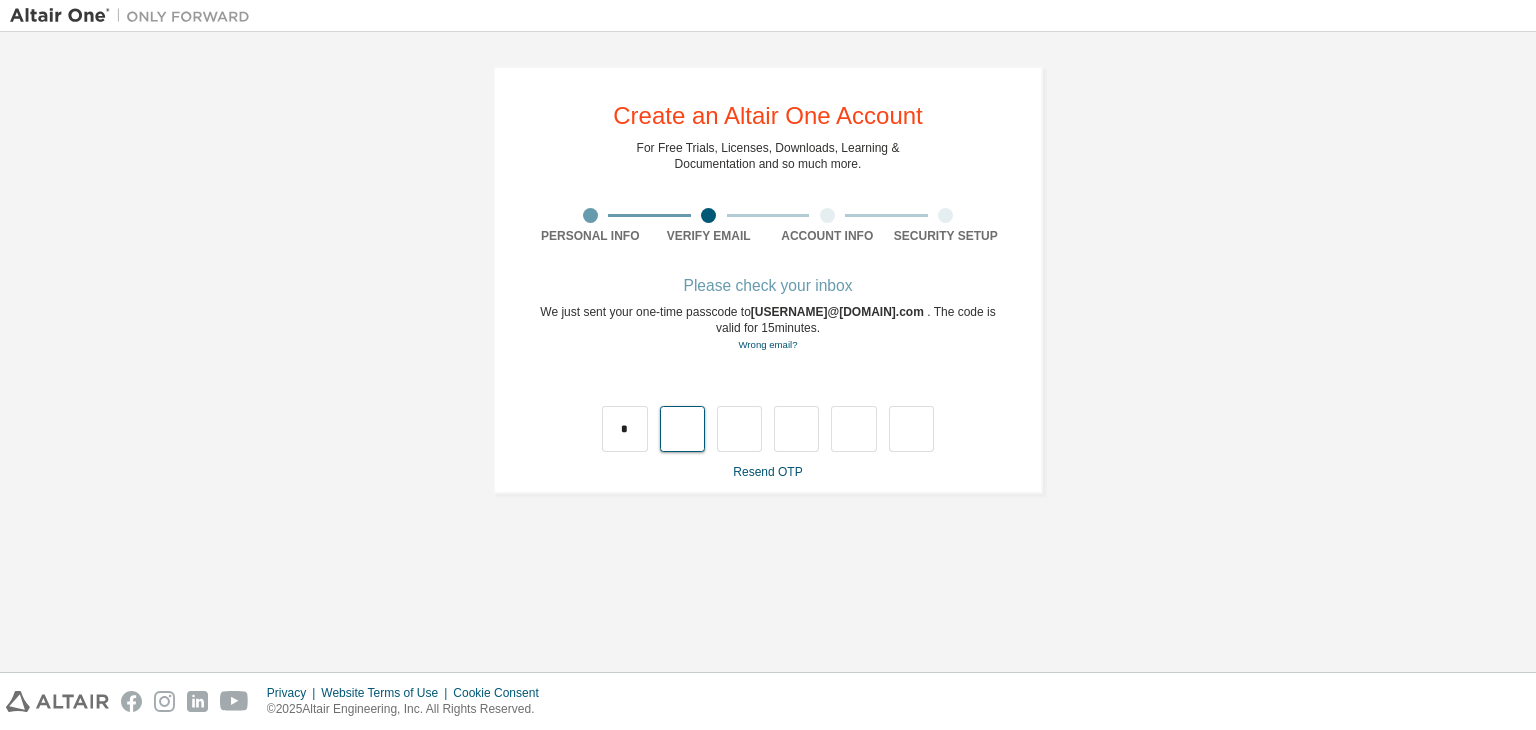 type on "*" 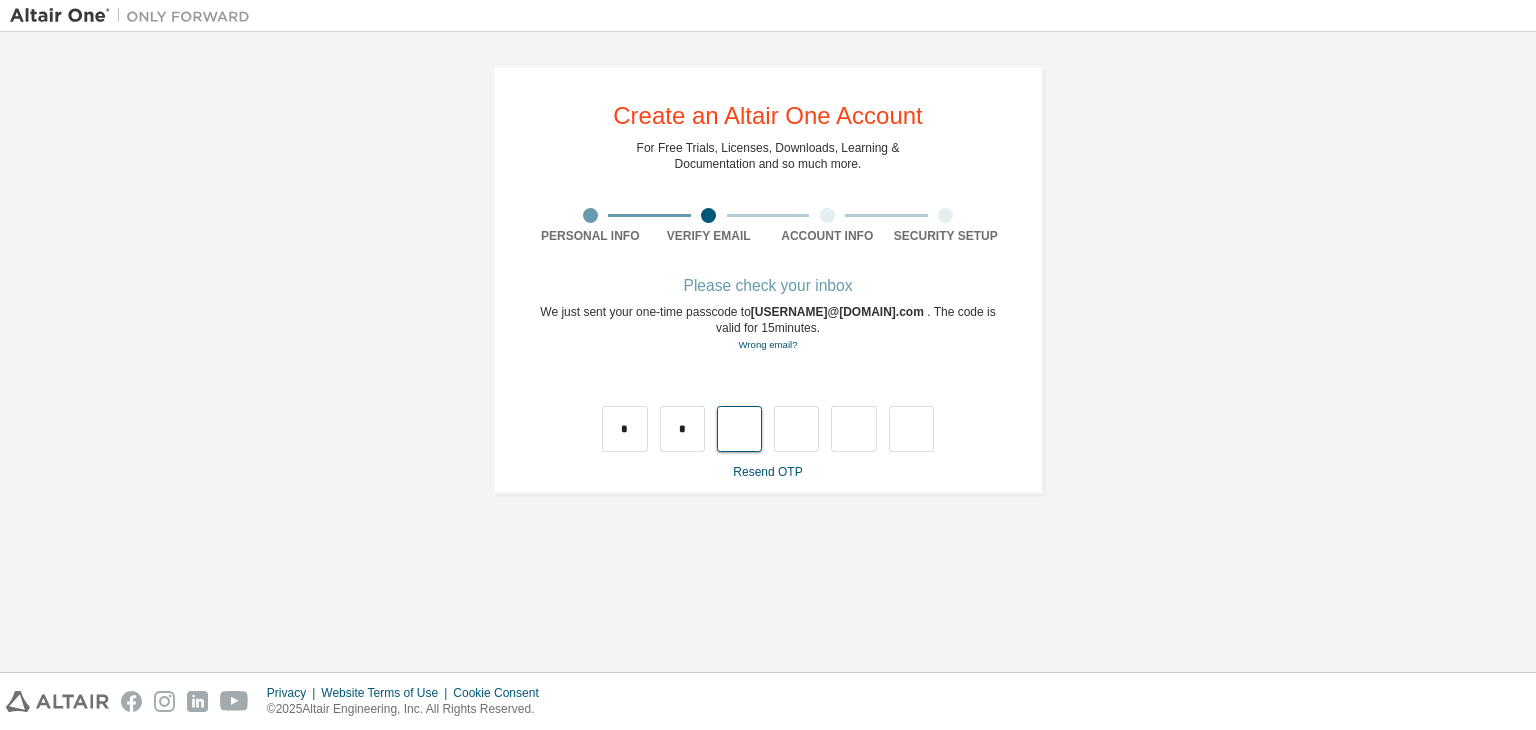 type on "*" 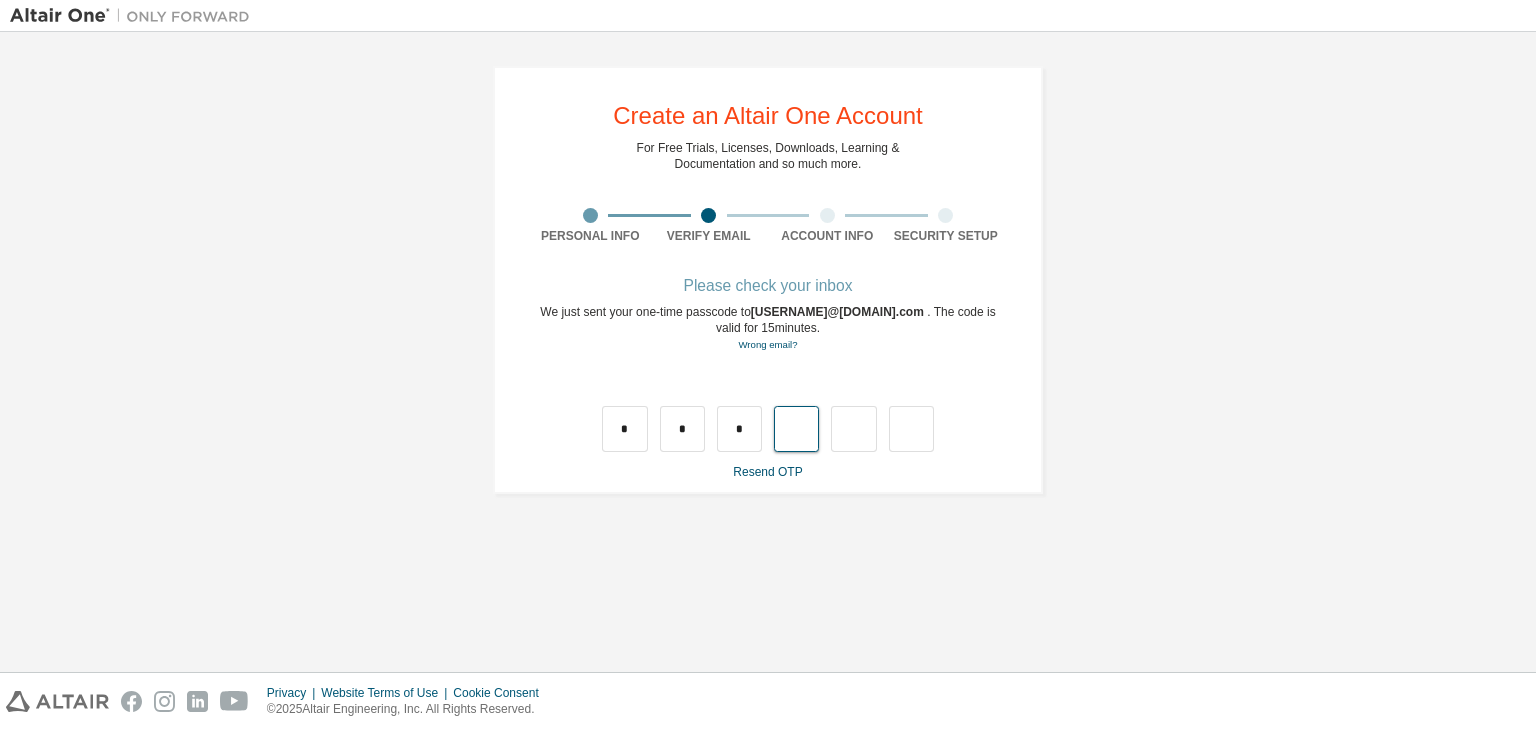 type on "*" 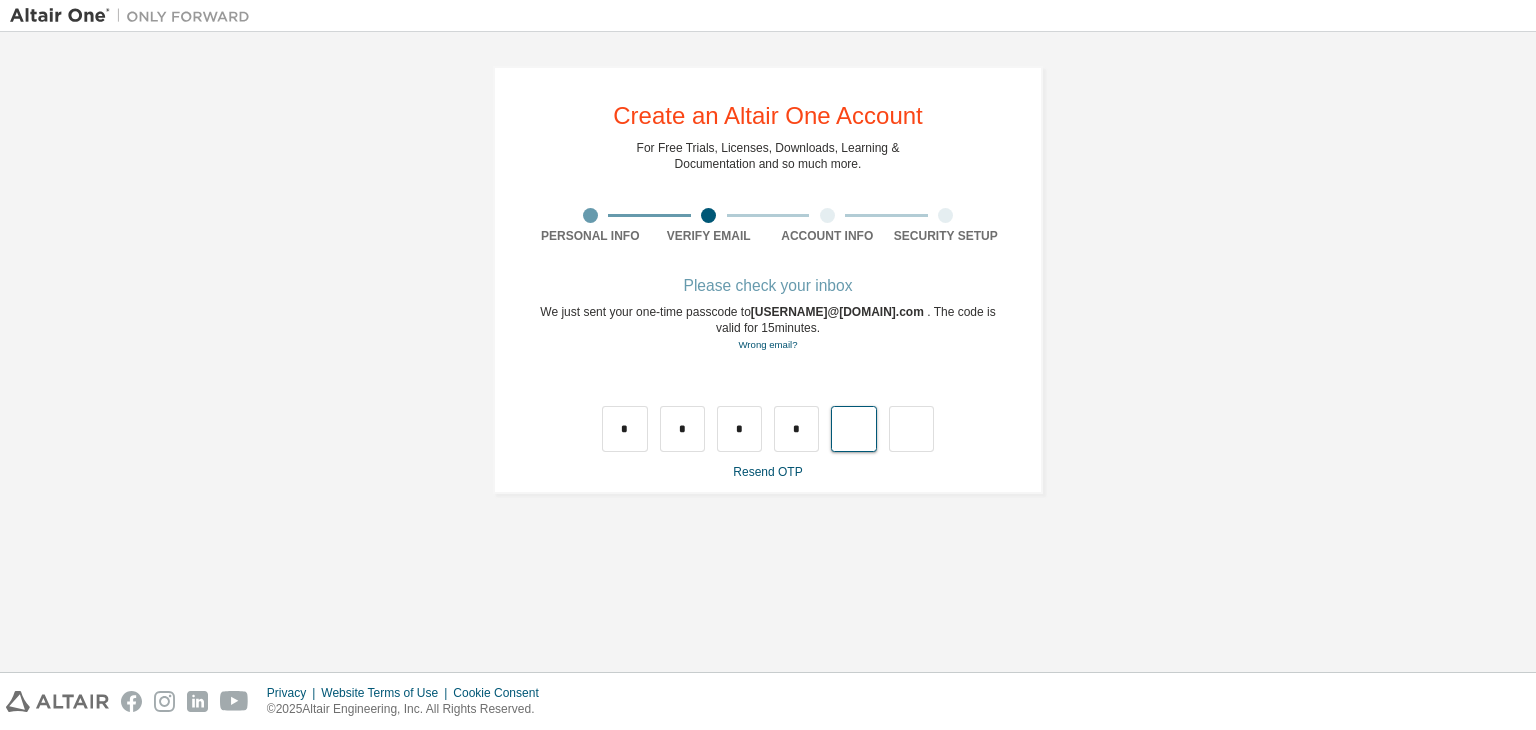 type on "*" 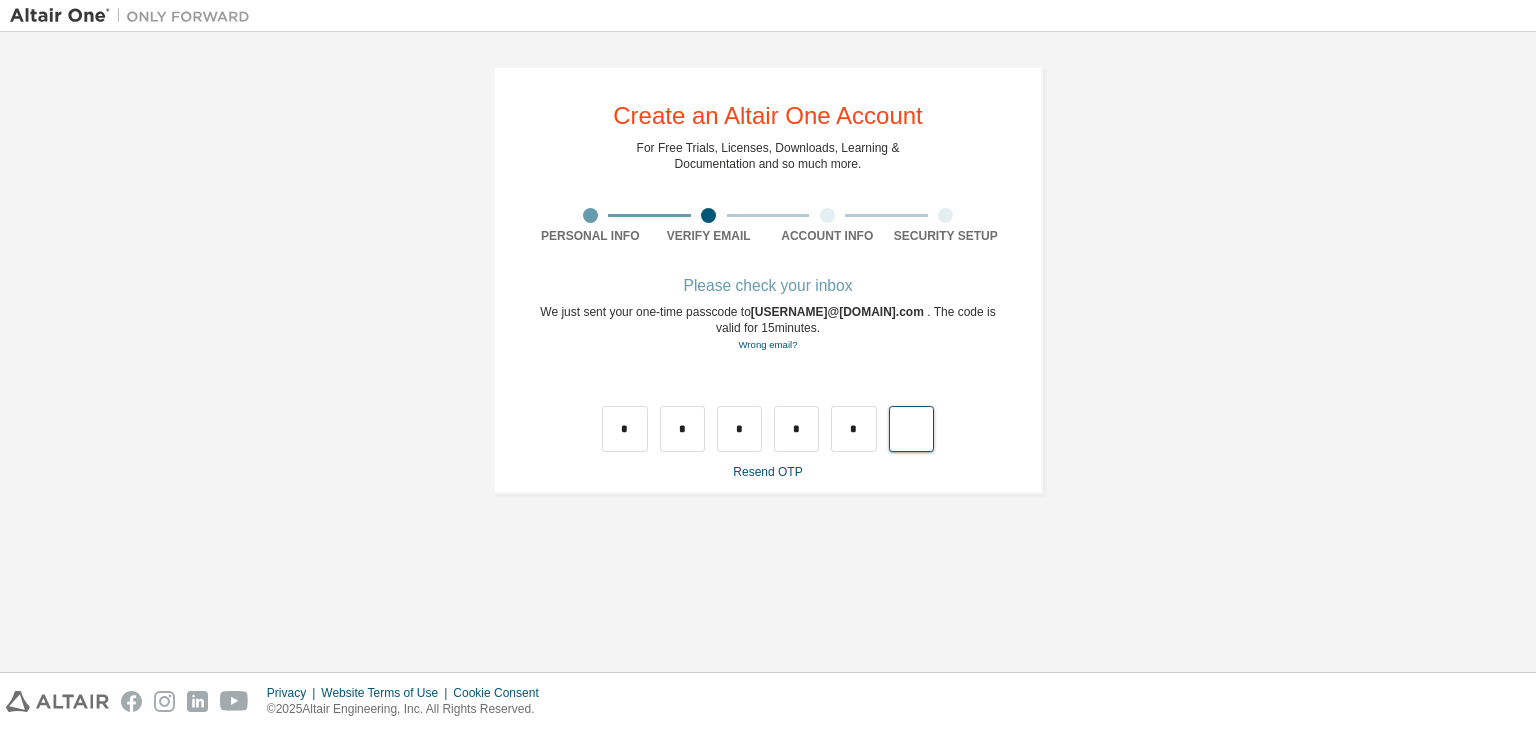 type on "*" 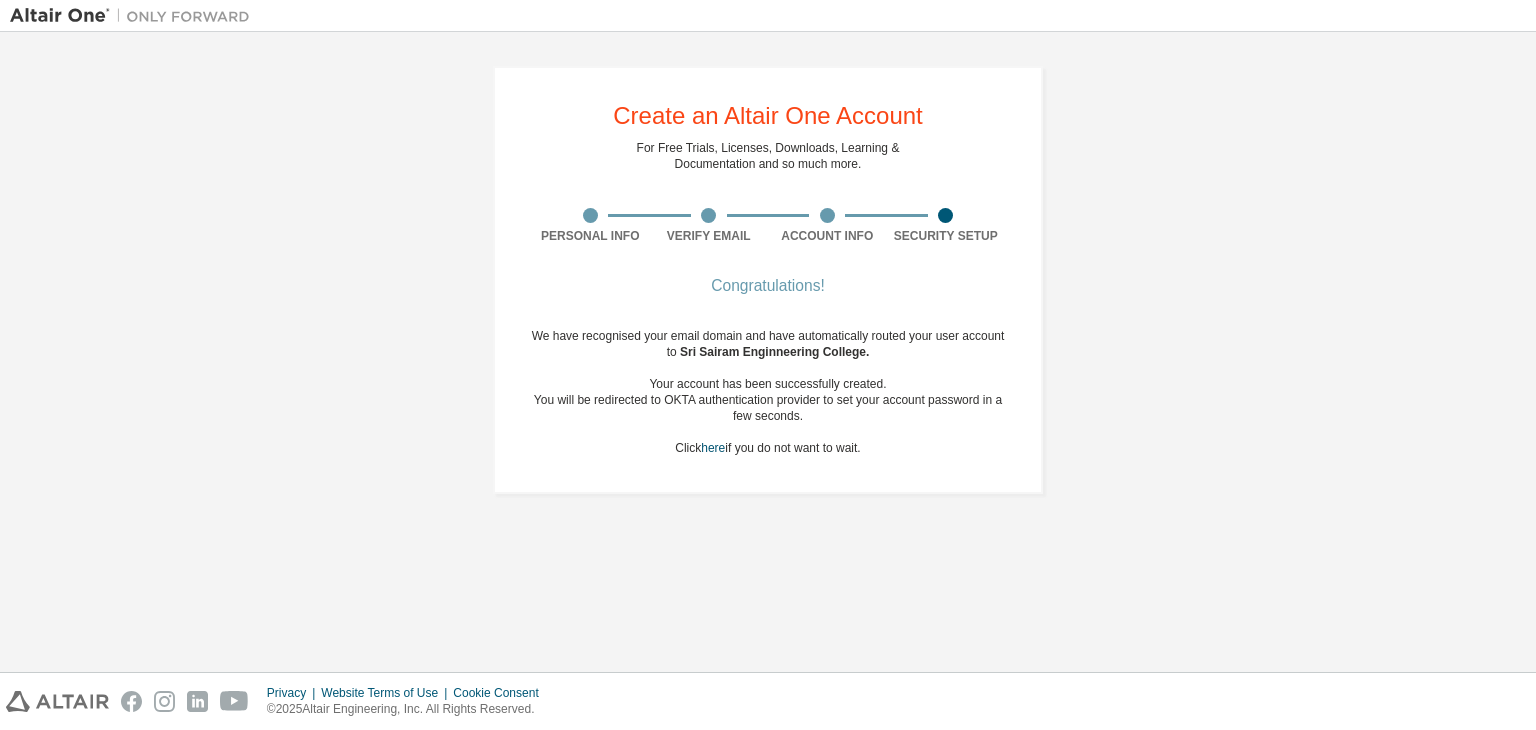 click on "Congratulations!" at bounding box center (768, 286) 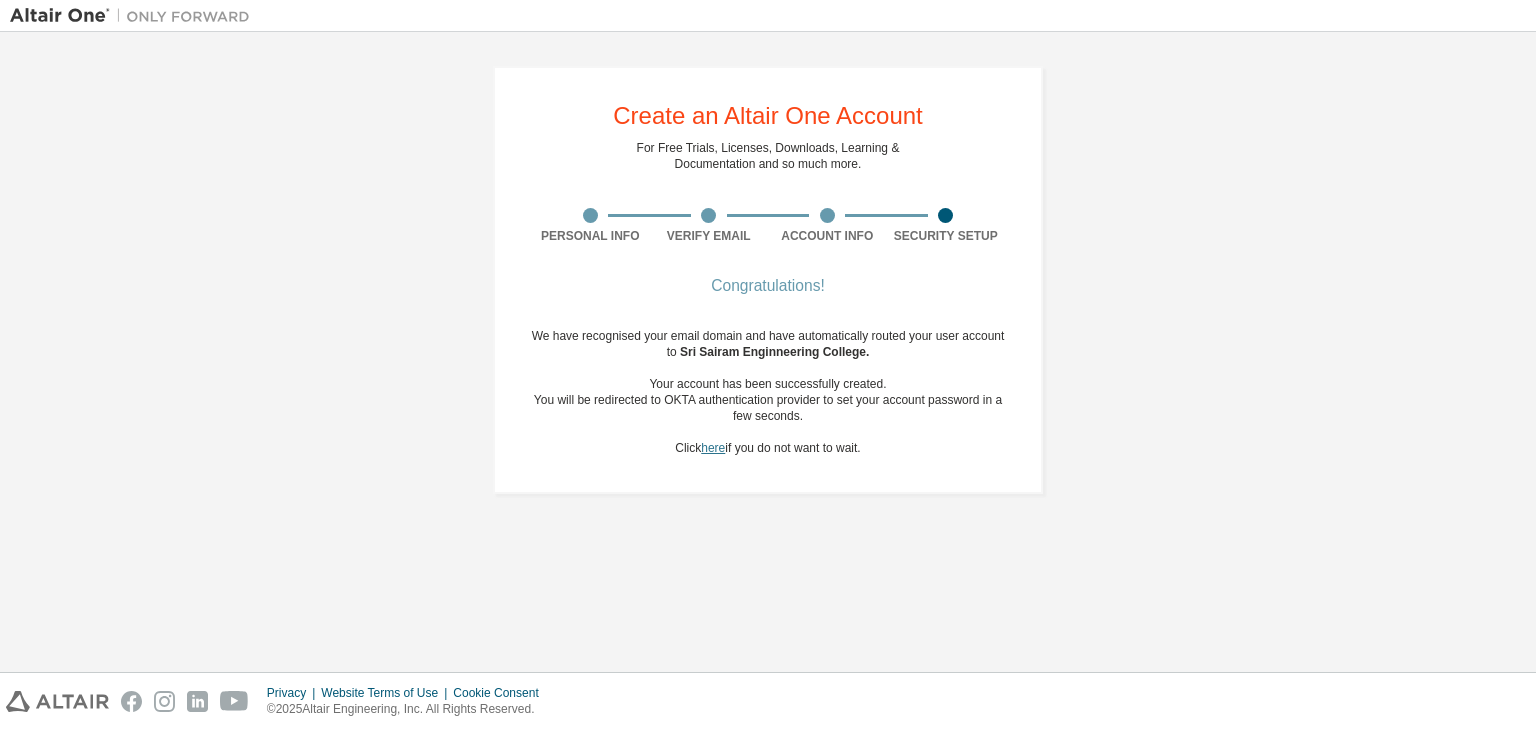 click on "here" at bounding box center [713, 448] 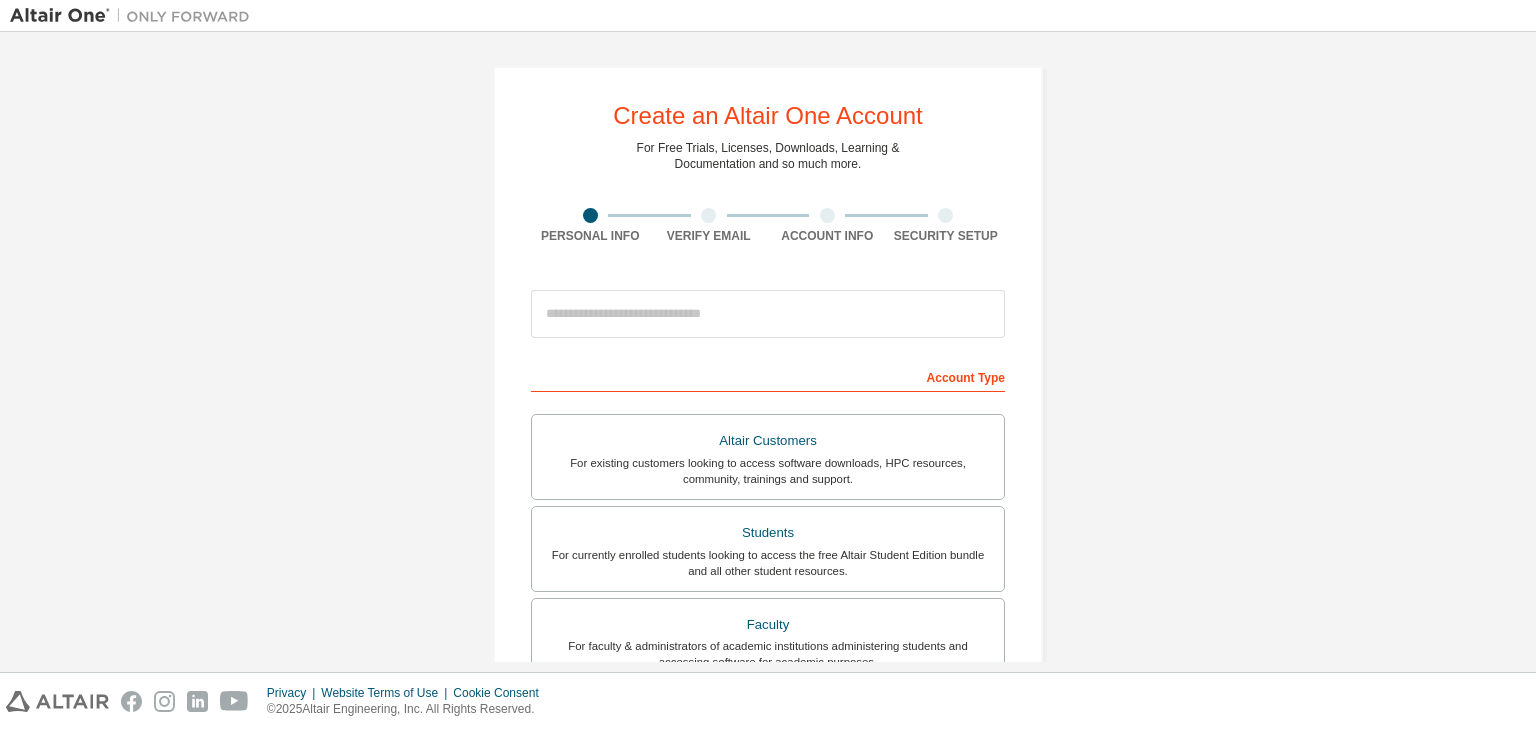 scroll, scrollTop: 0, scrollLeft: 0, axis: both 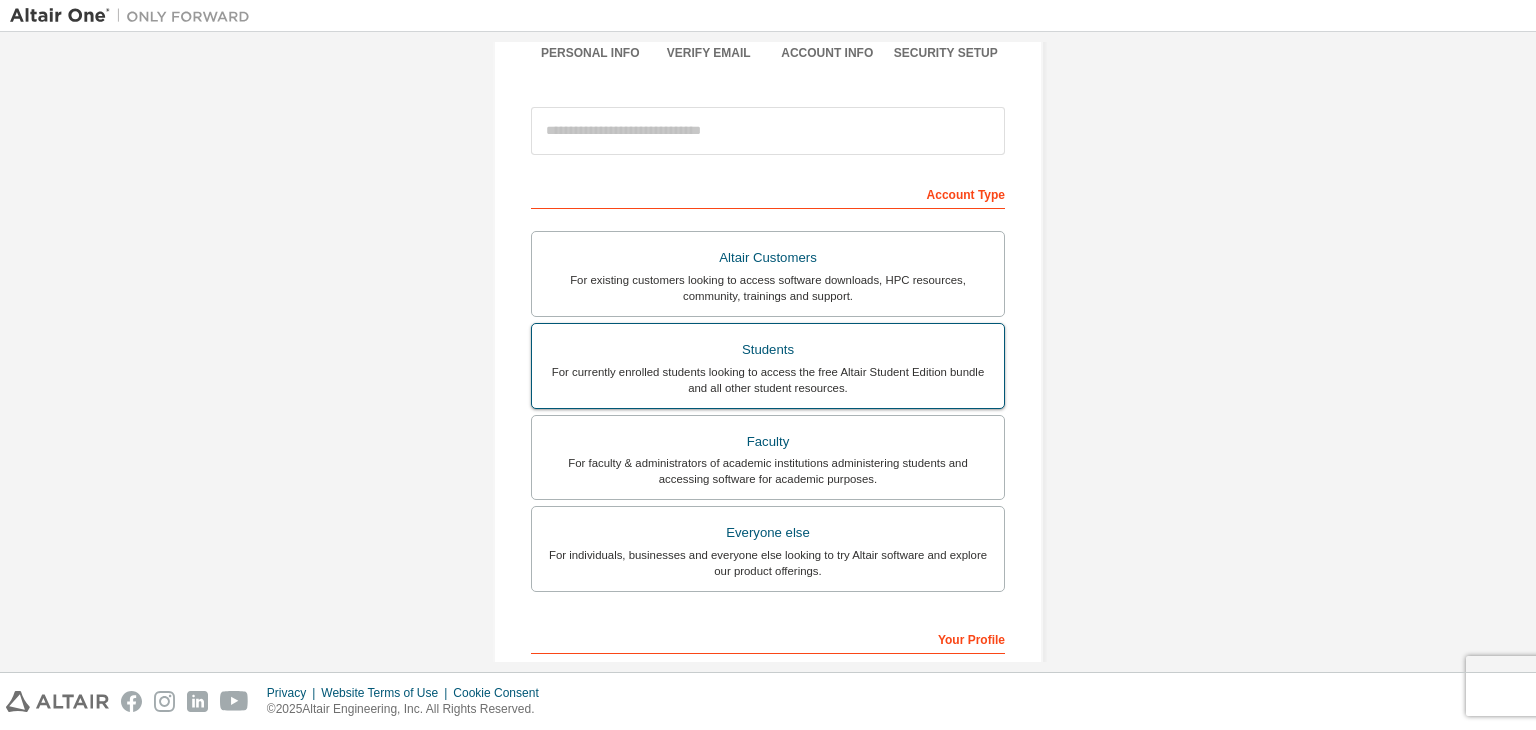 click on "For currently enrolled students looking to access the free Altair Student Edition bundle and all other student resources." at bounding box center [768, 380] 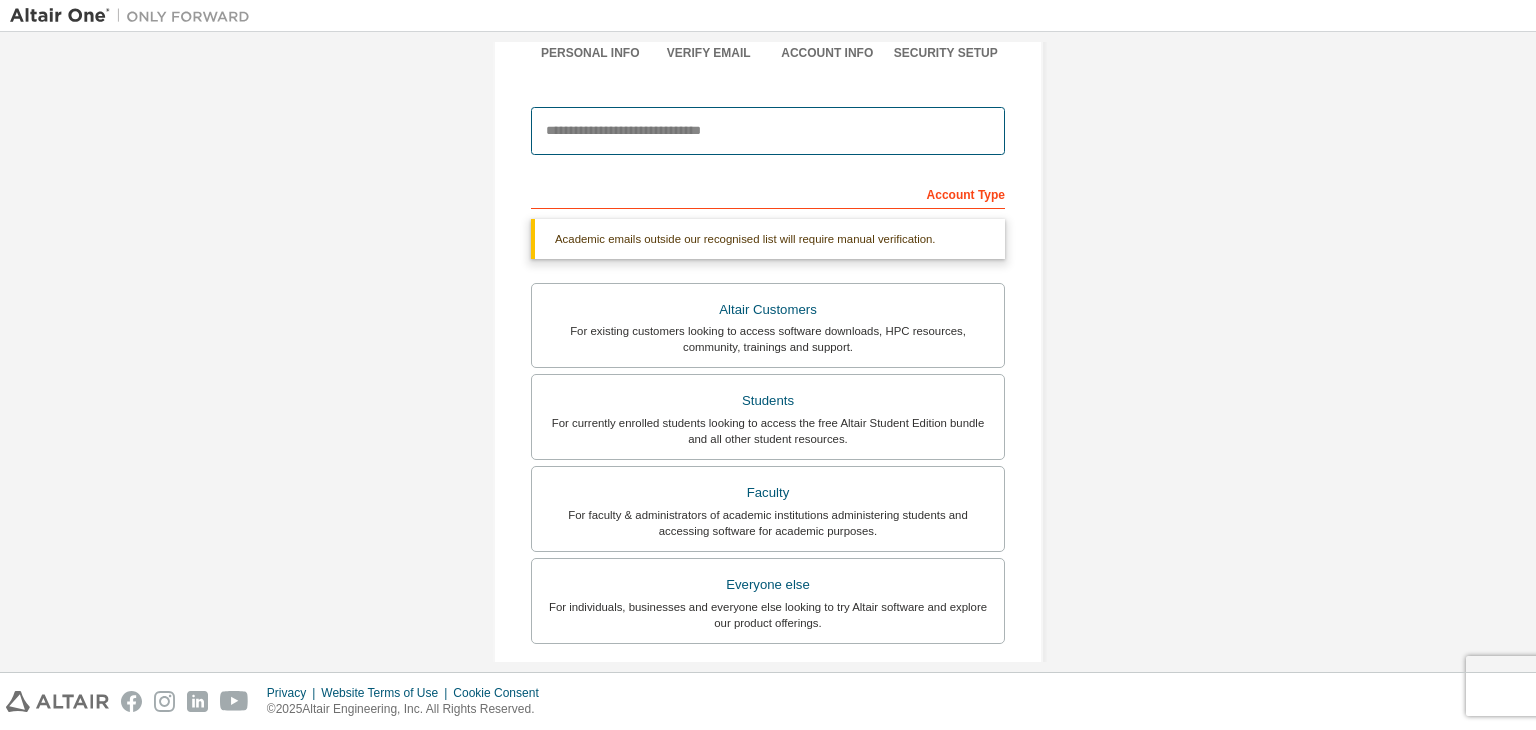 click at bounding box center [768, 131] 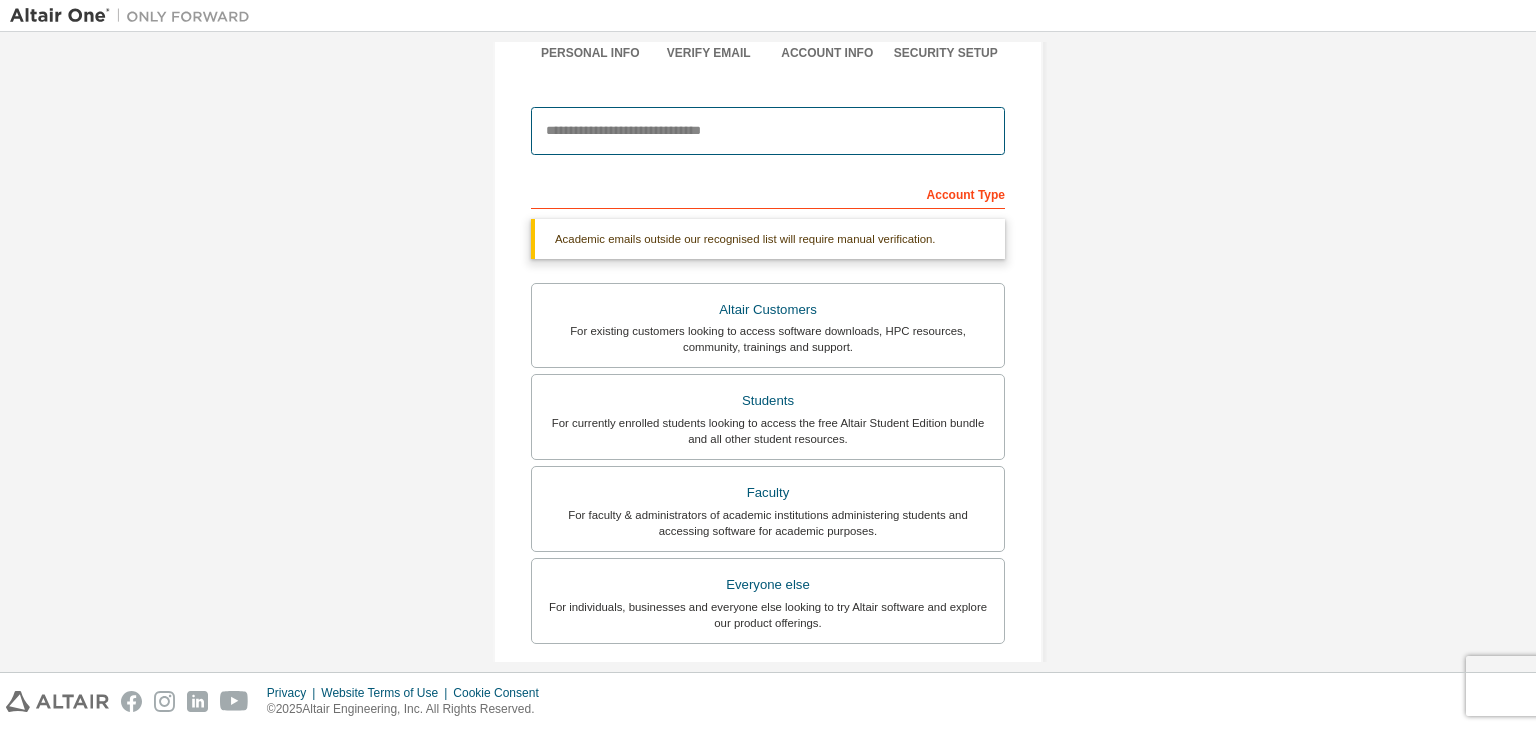 type on "**********" 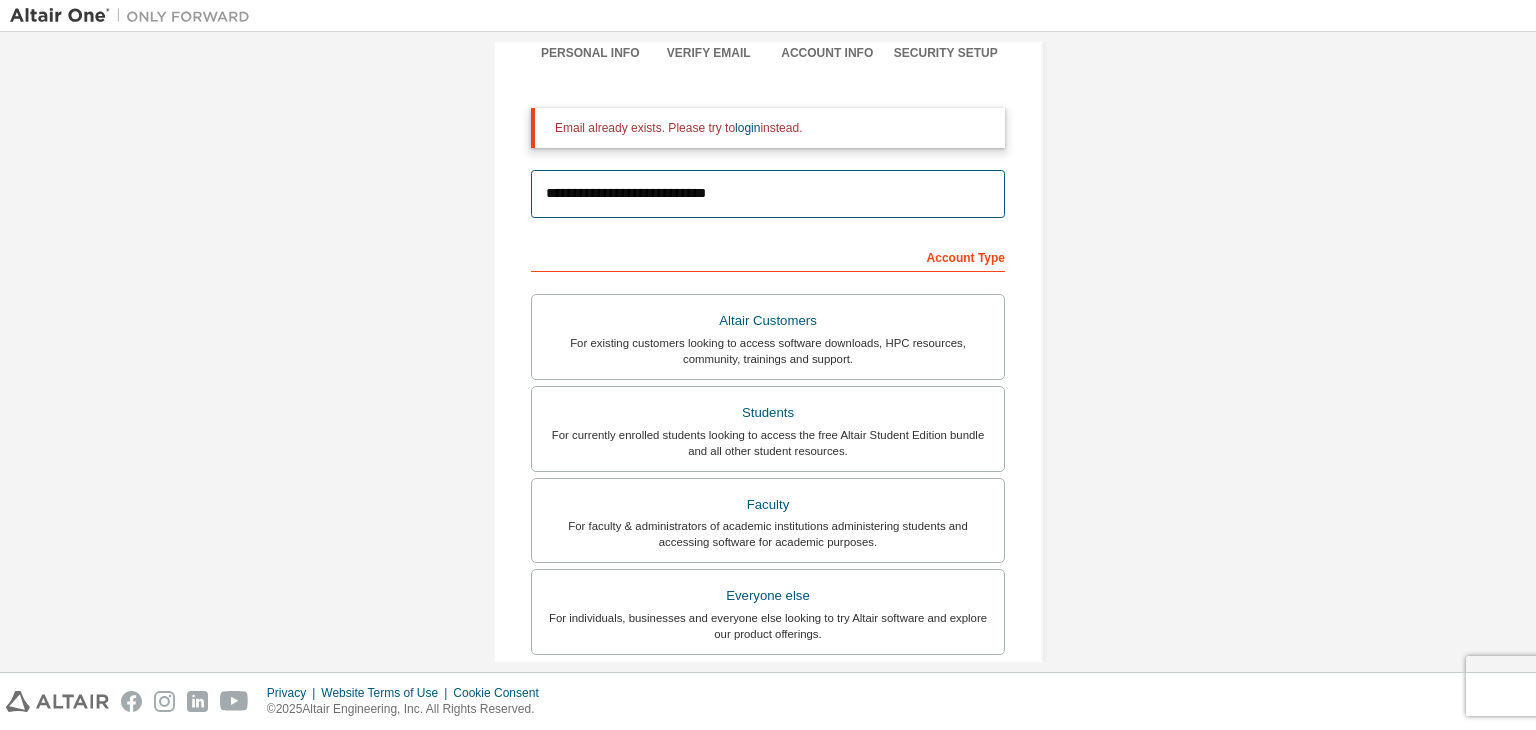 click on "**********" at bounding box center [768, 194] 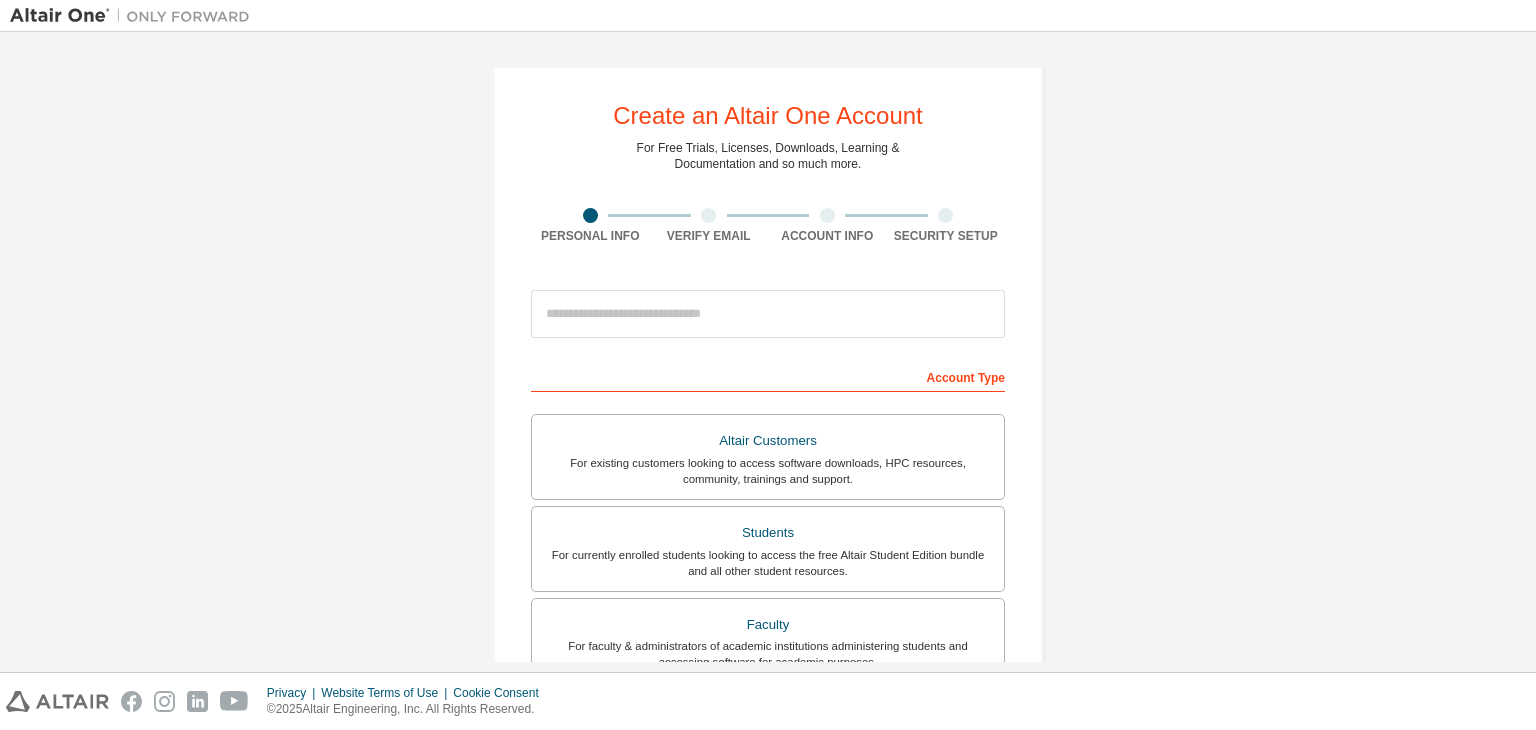 scroll, scrollTop: 0, scrollLeft: 0, axis: both 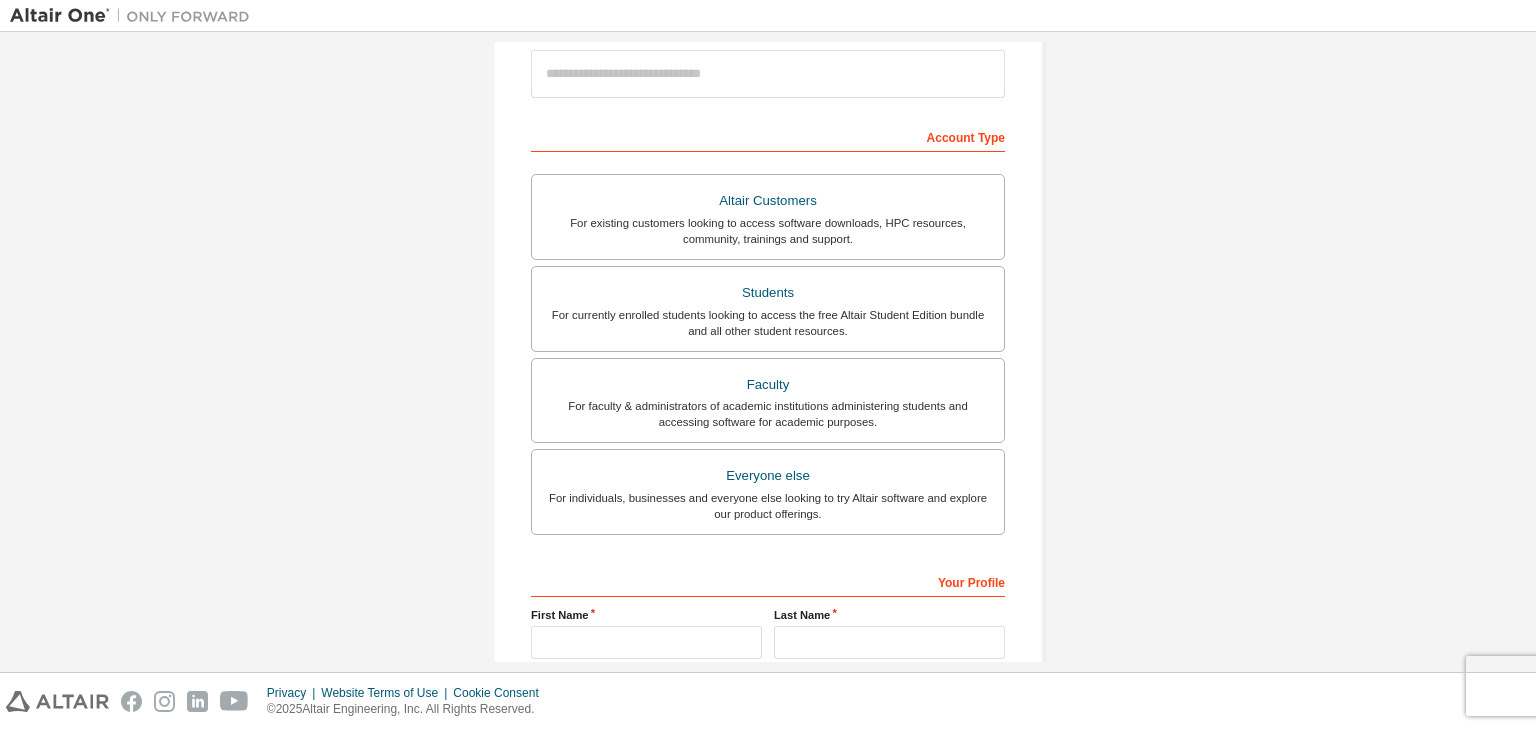 click on "For currently enrolled students looking to access the free Altair Student Edition bundle and all other student resources." at bounding box center (768, 323) 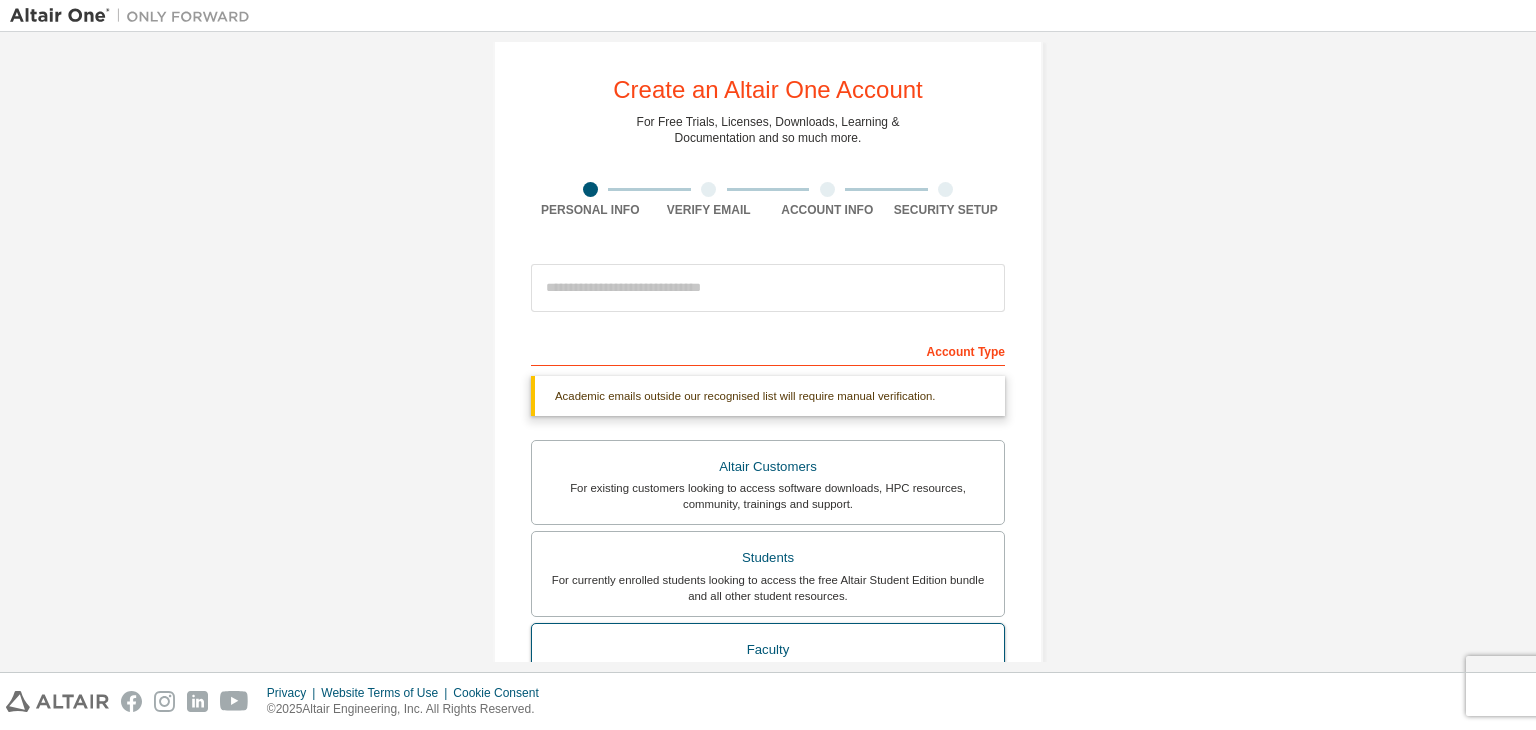 scroll, scrollTop: 18, scrollLeft: 0, axis: vertical 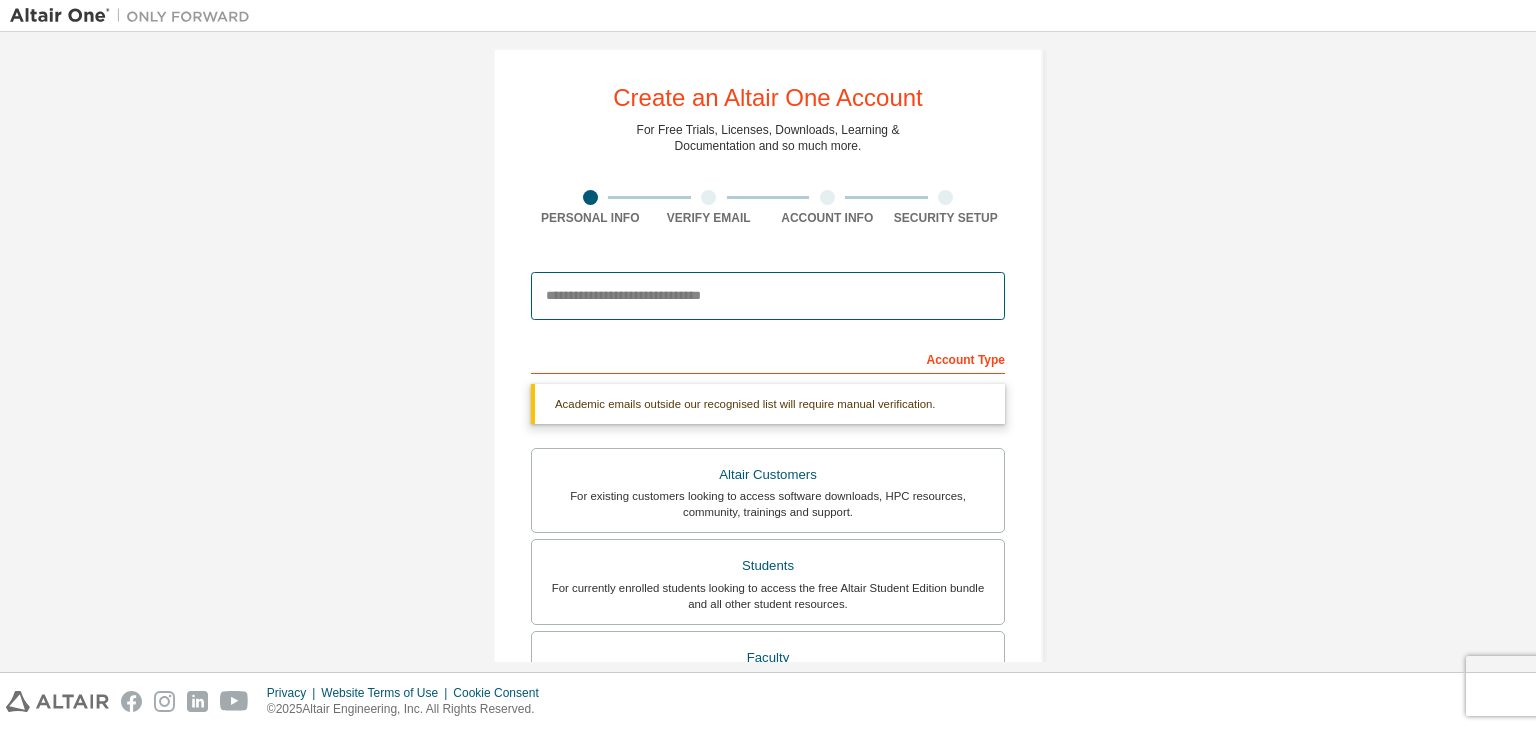 click at bounding box center [768, 296] 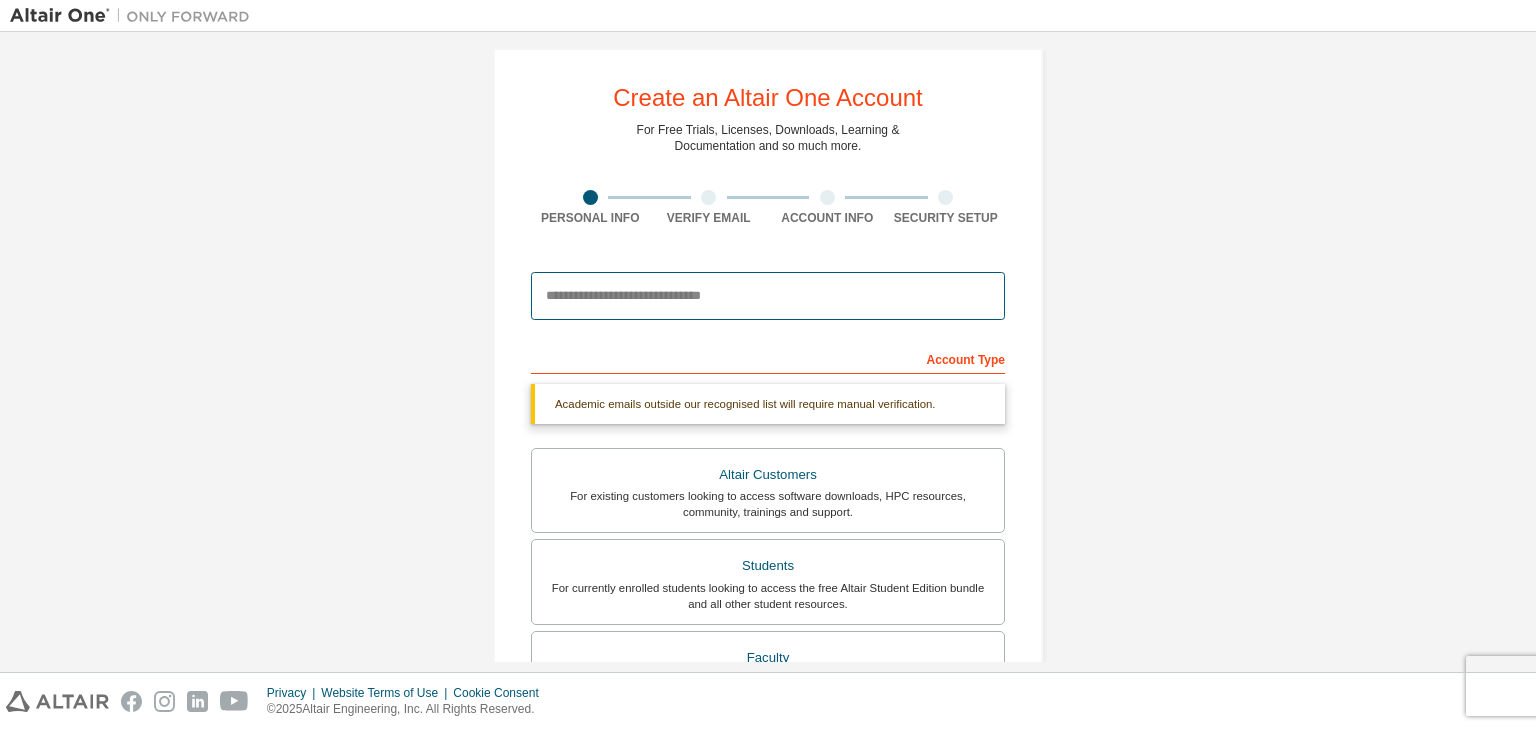 type on "**********" 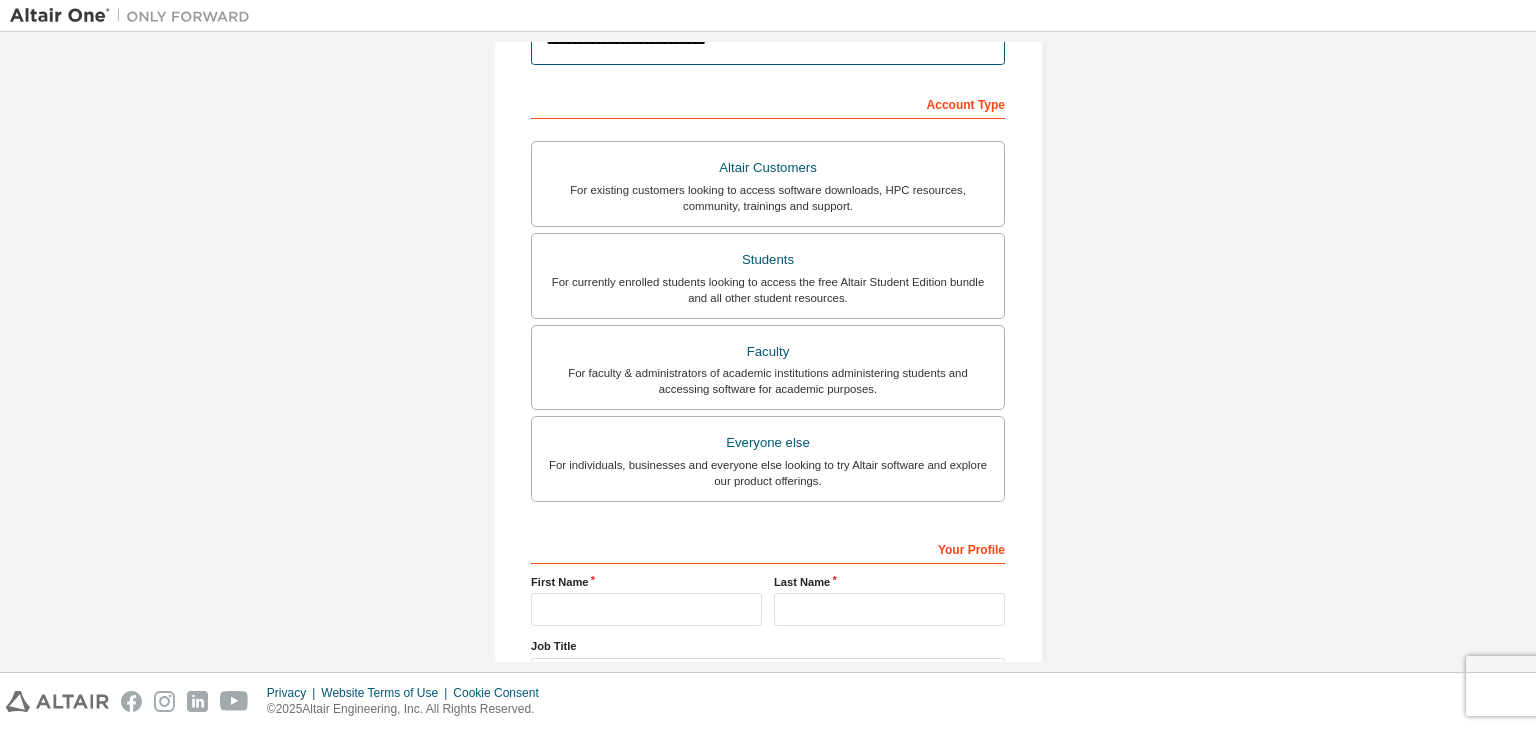 scroll, scrollTop: 498, scrollLeft: 0, axis: vertical 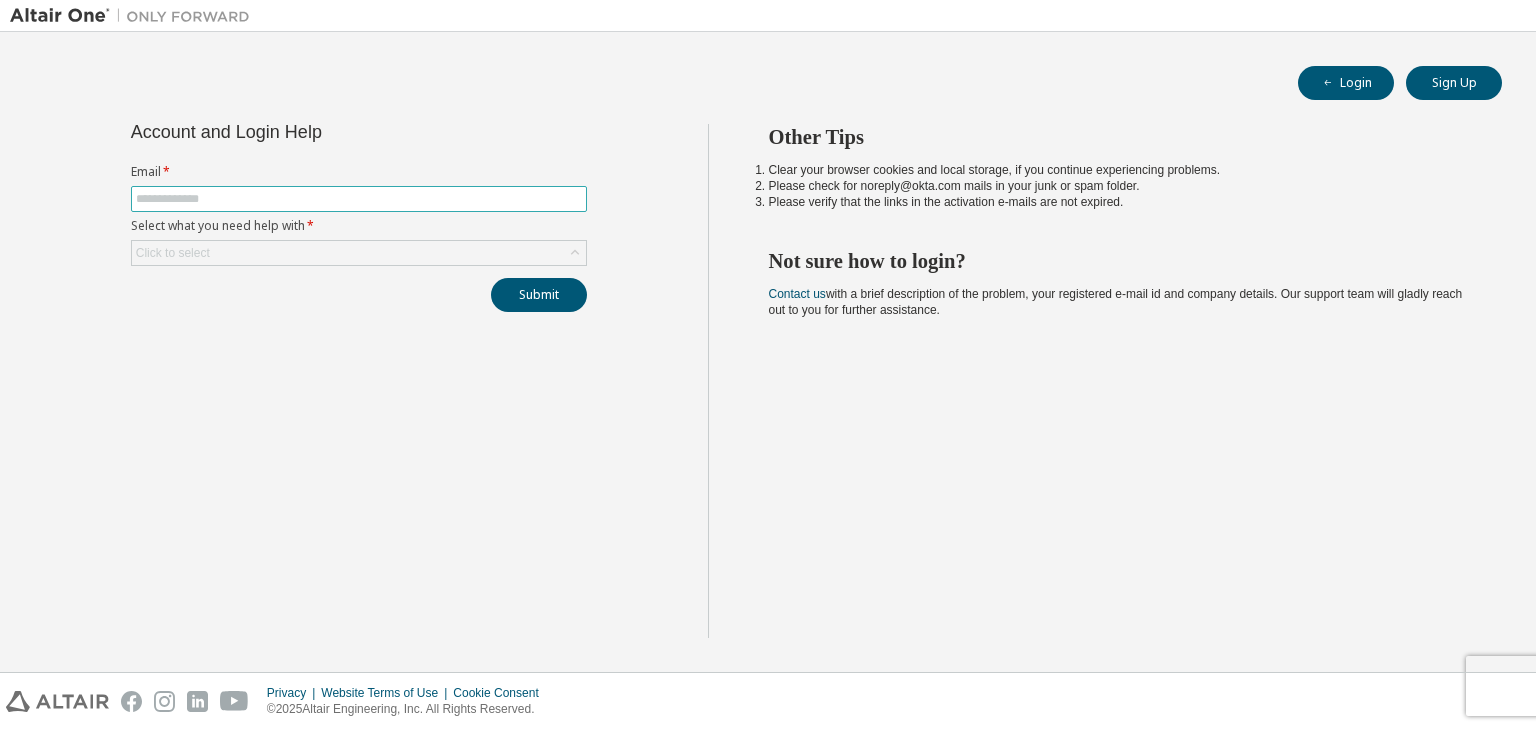 click at bounding box center (359, 199) 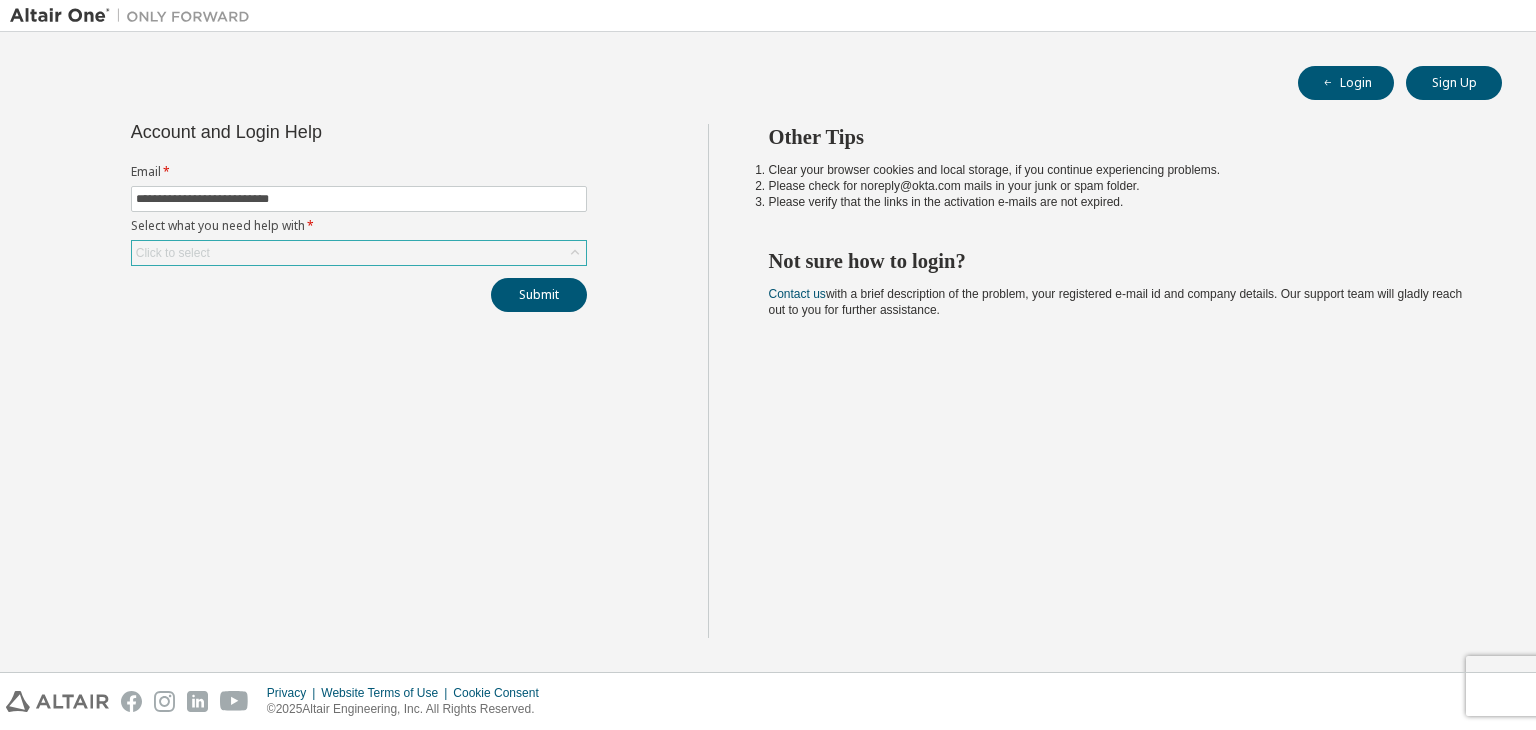 click on "Click to select" at bounding box center [359, 253] 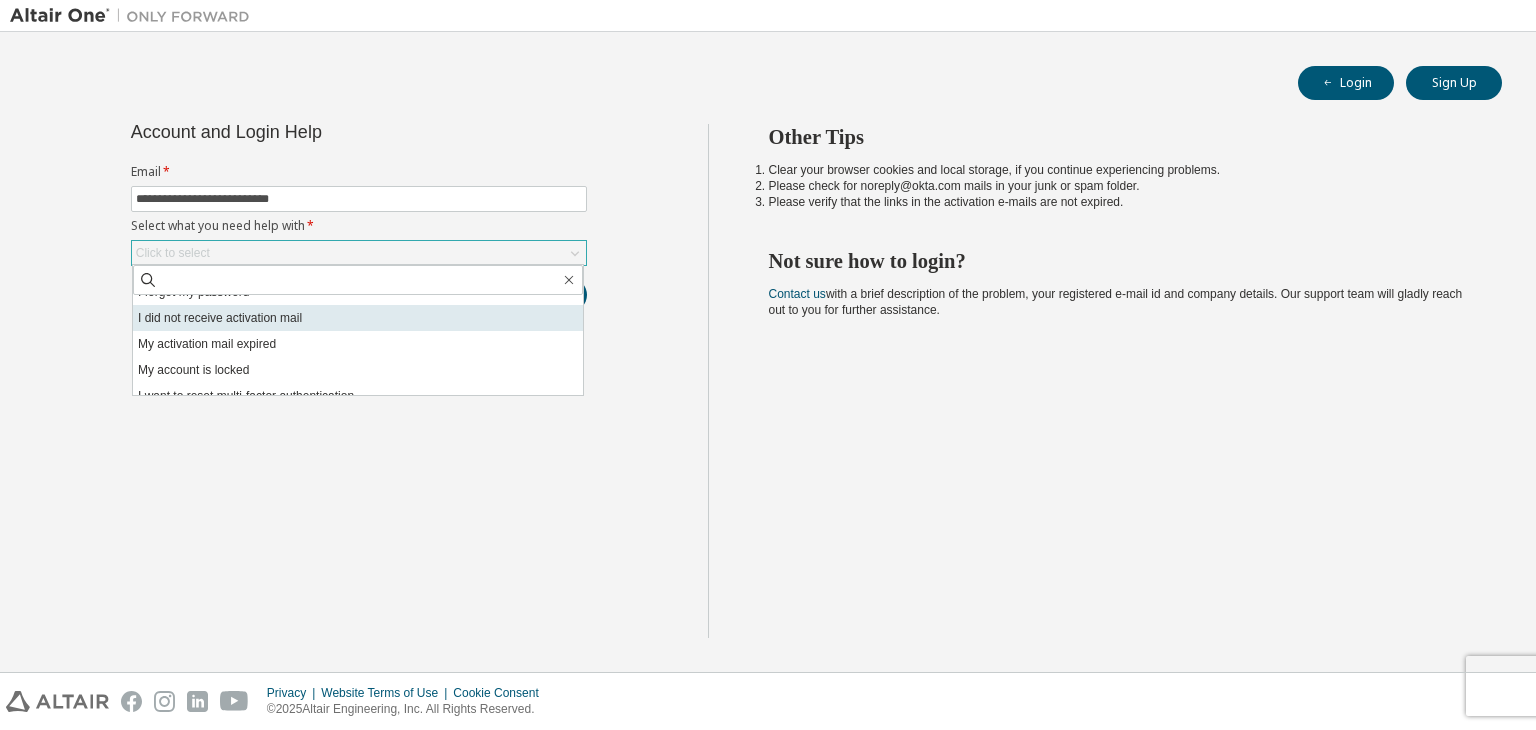 scroll, scrollTop: 0, scrollLeft: 0, axis: both 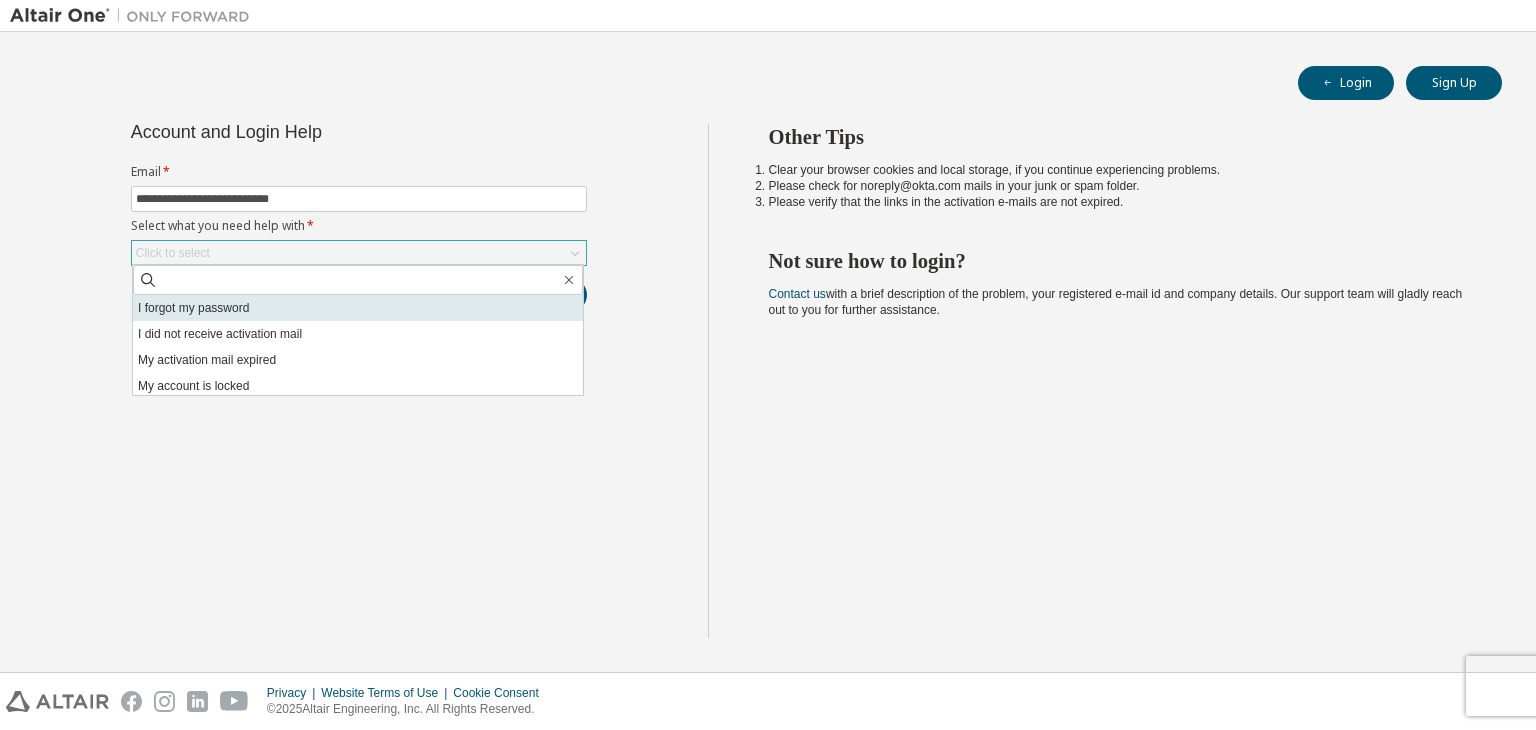 click on "I forgot my password" at bounding box center [358, 308] 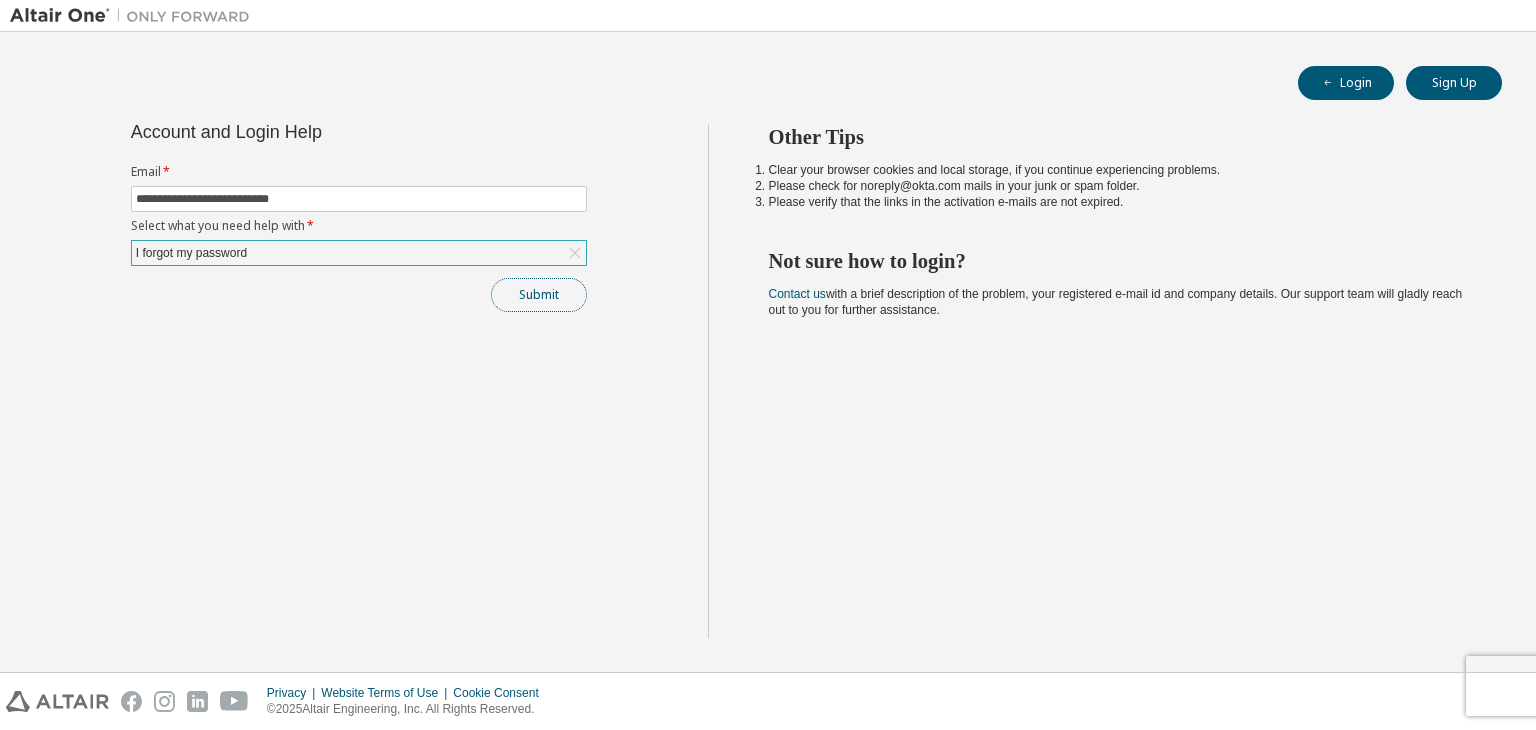 click on "Submit" at bounding box center (539, 295) 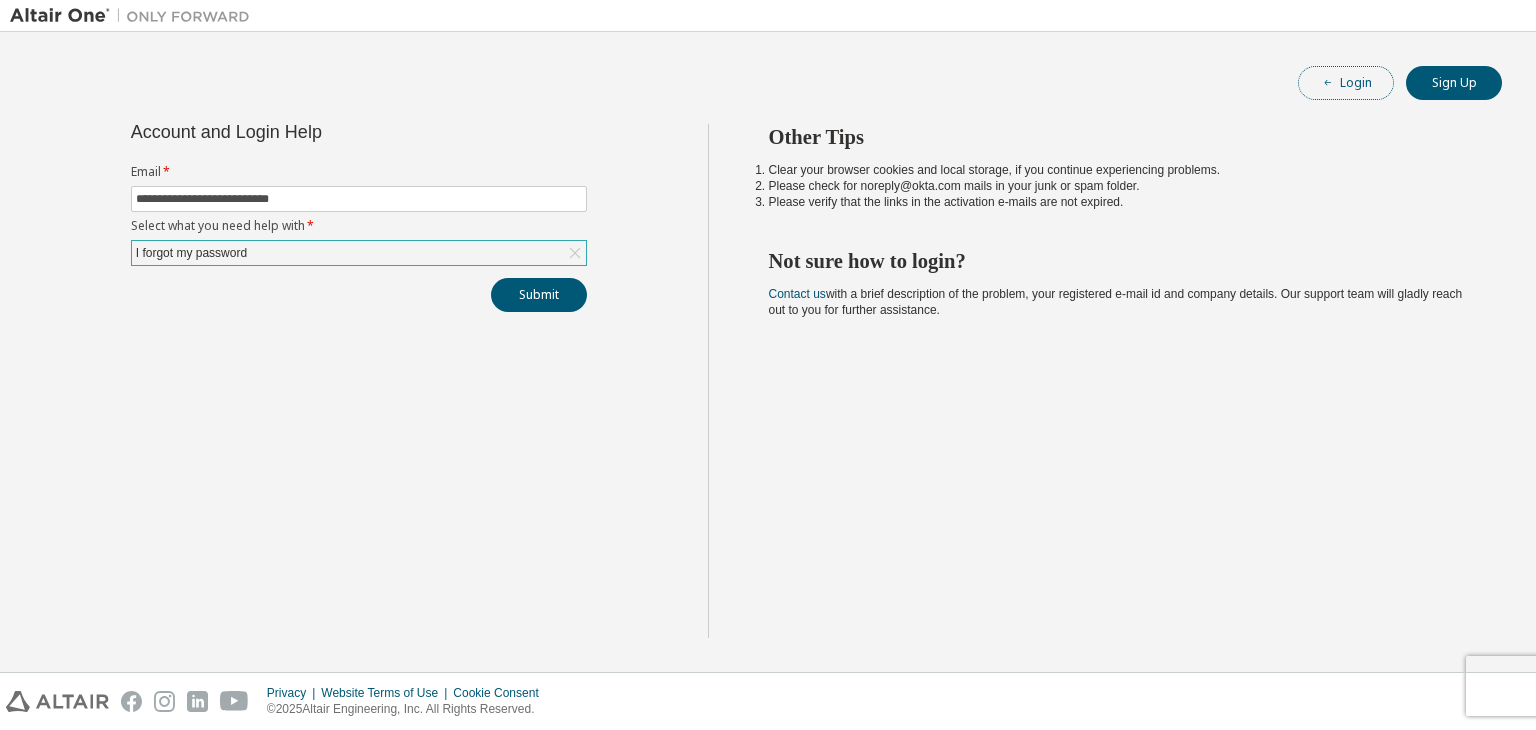 click on "Login" at bounding box center (1346, 83) 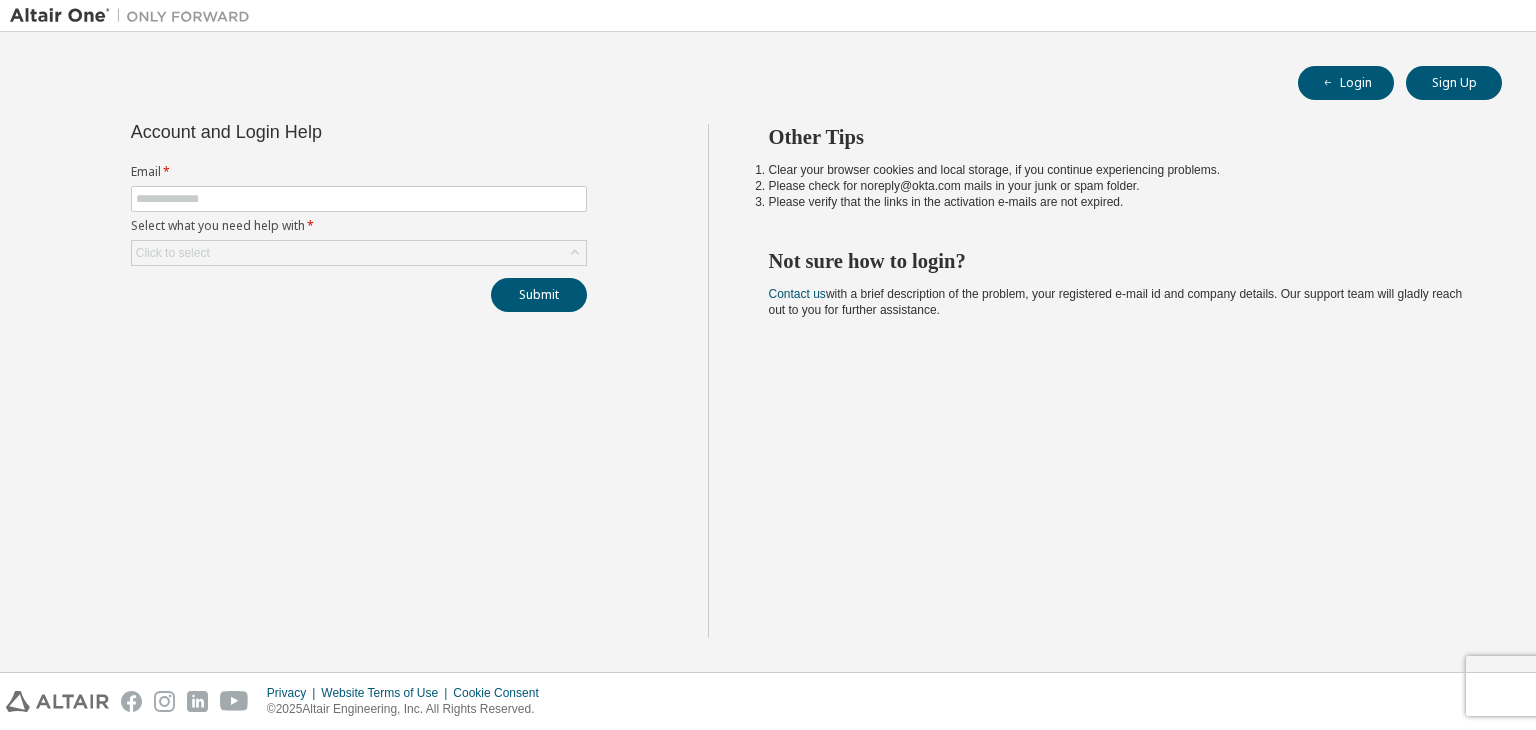 scroll, scrollTop: 0, scrollLeft: 0, axis: both 